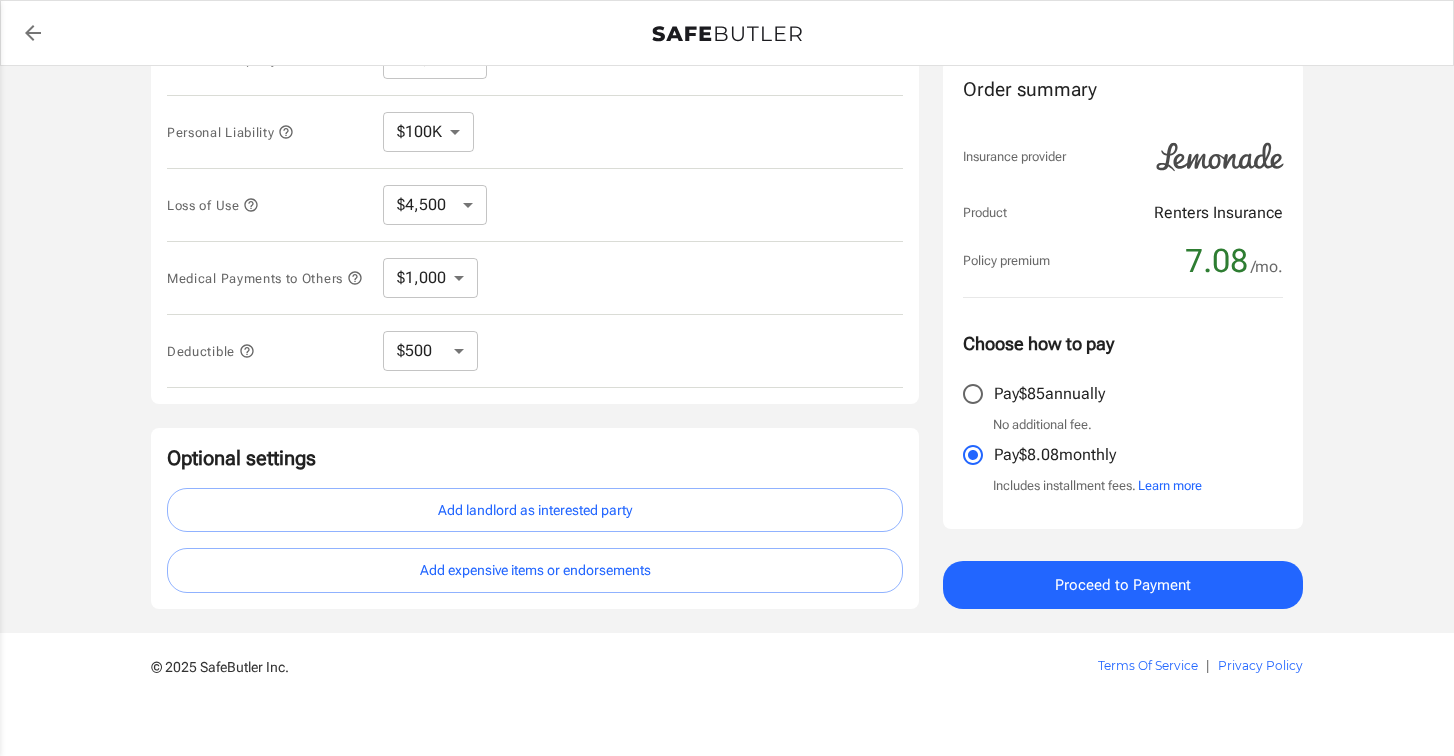 scroll, scrollTop: 522, scrollLeft: 0, axis: vertical 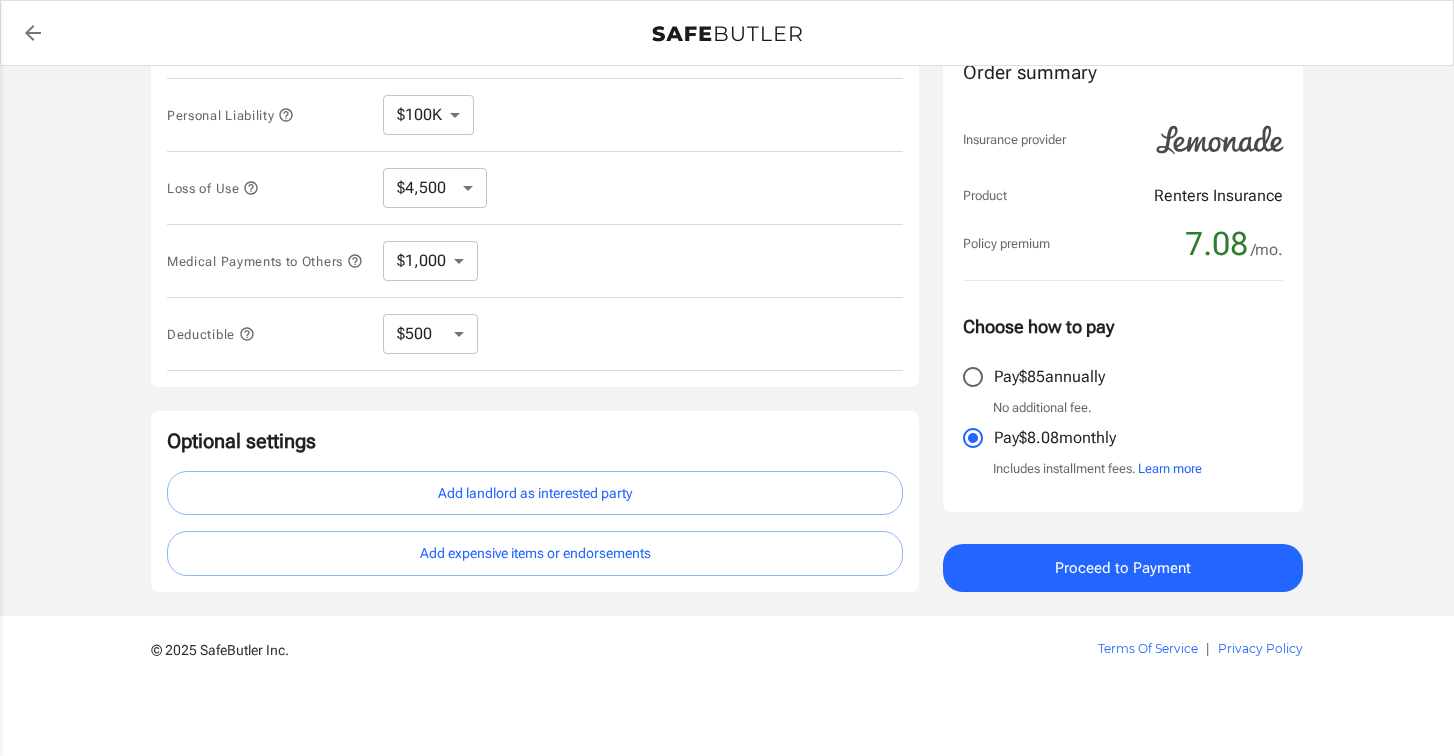 click at bounding box center (289, 42) 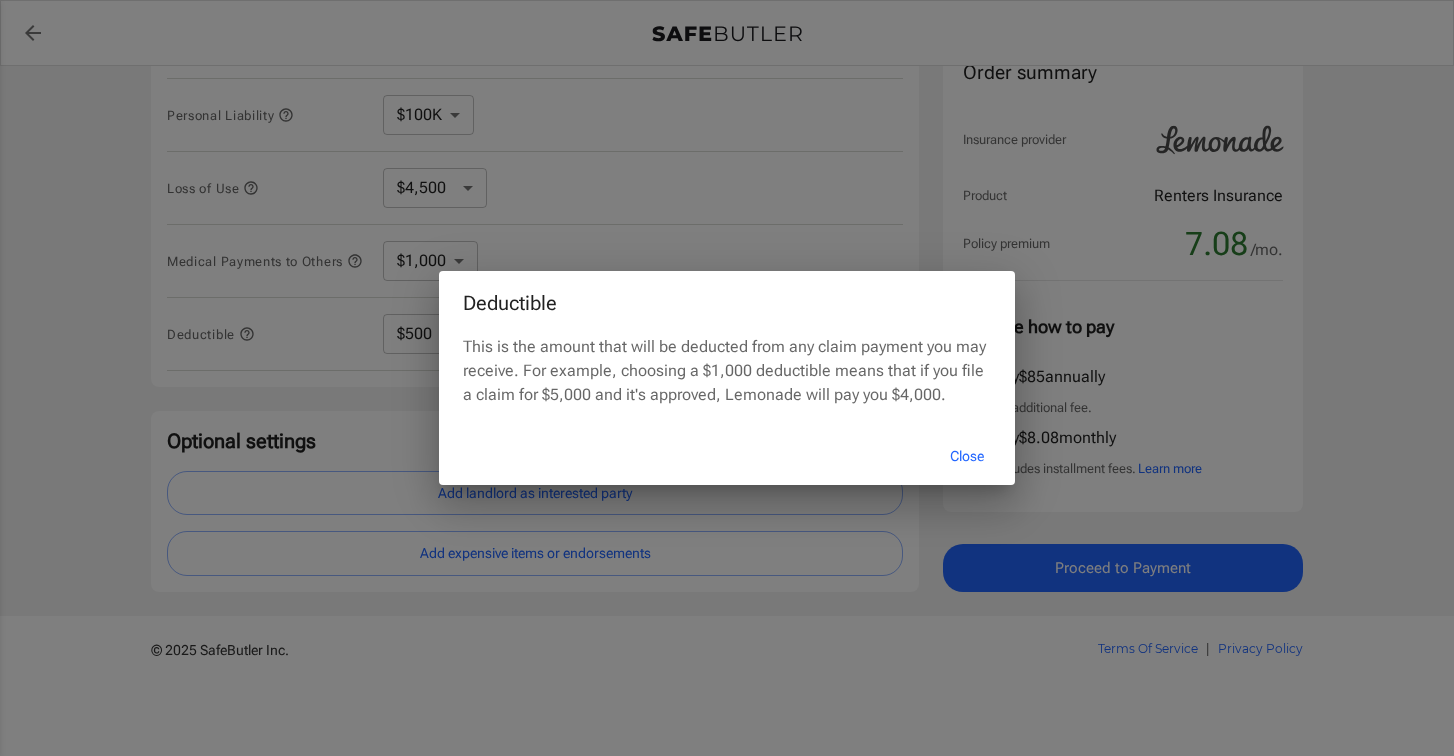 click on "Close" at bounding box center [967, 456] 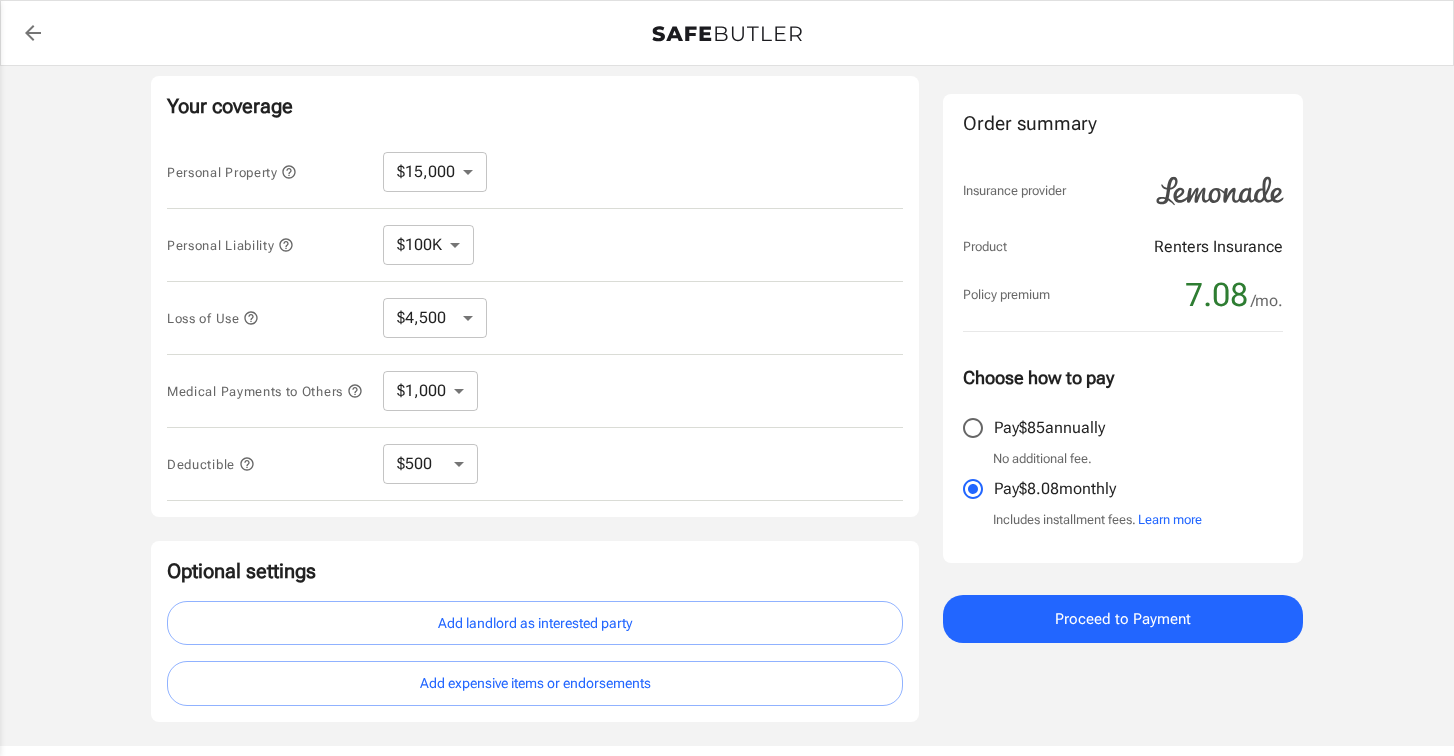 scroll, scrollTop: 382, scrollLeft: 0, axis: vertical 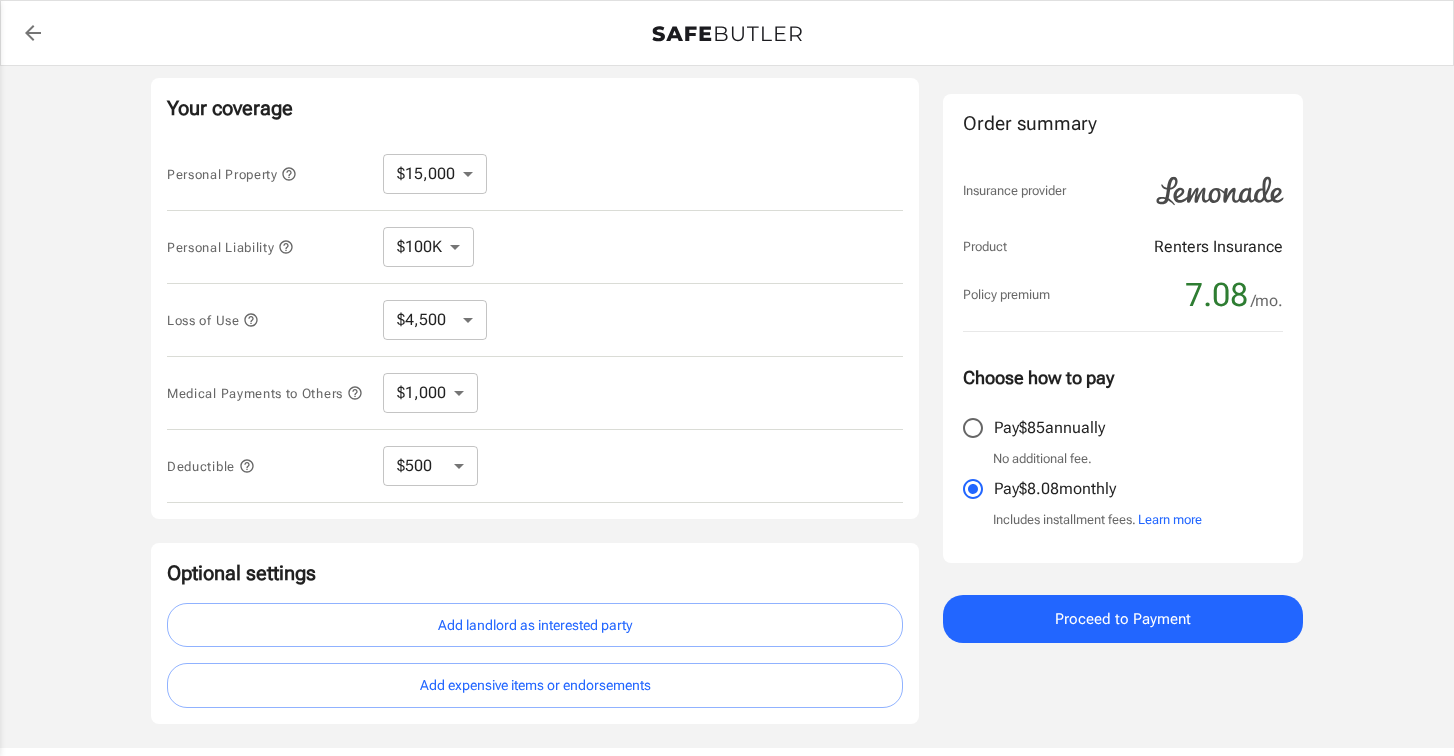 click on "$10,000 $15,000 $20,000 $25,000 $30,000 $40,000 $50,000 $100K $150K $200K $250K" at bounding box center [435, 174] 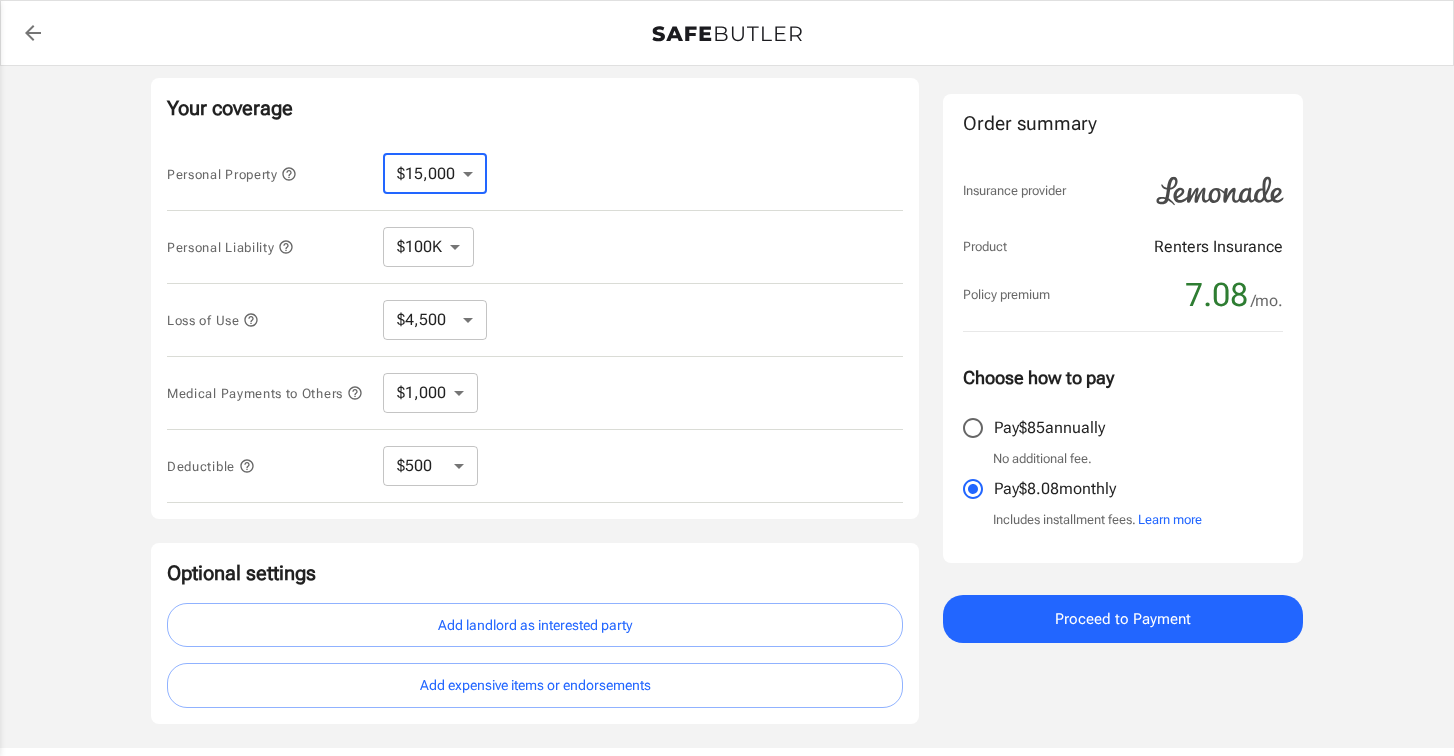 select on "10000" 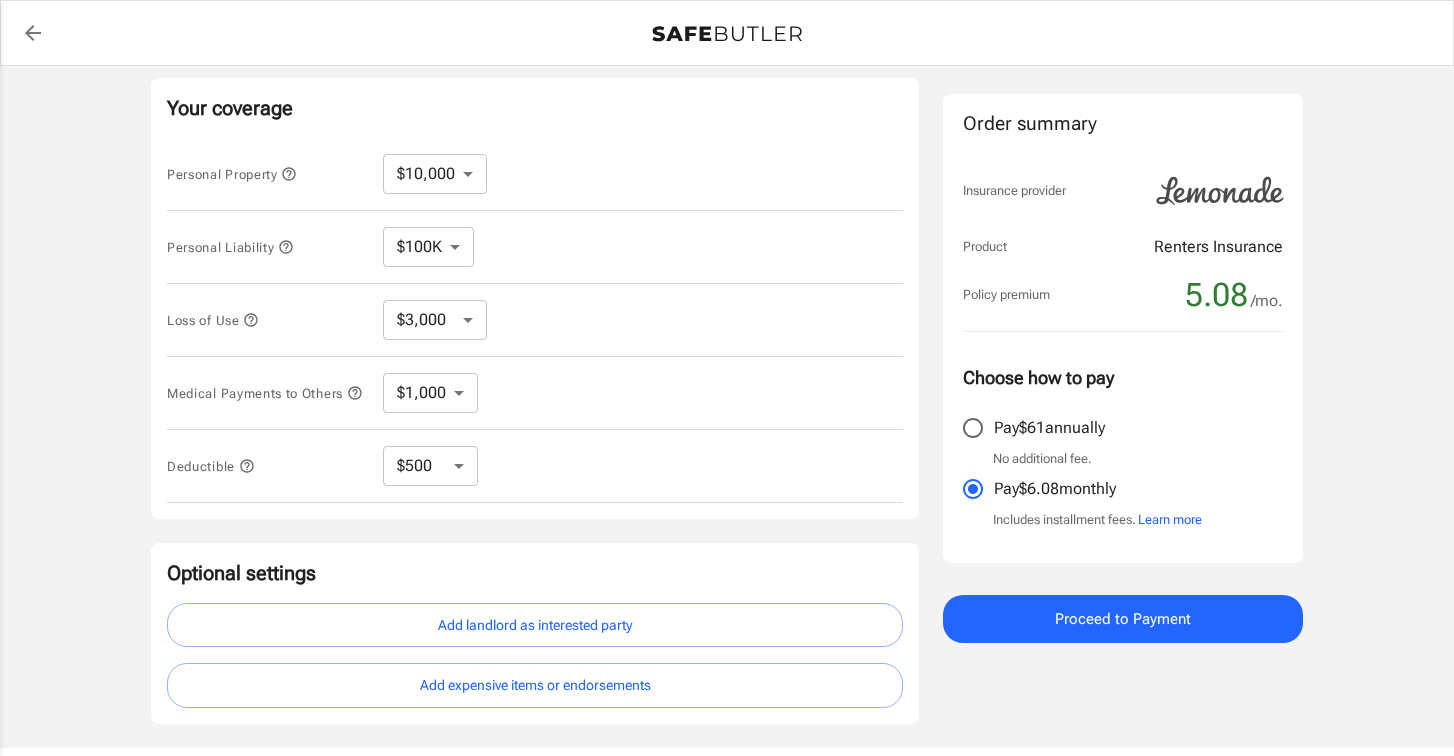 click on "$3,000 $6,000 $12,000 $21,000 $36,000 $60,000 $96,000 $153K $198K" at bounding box center (435, 320) 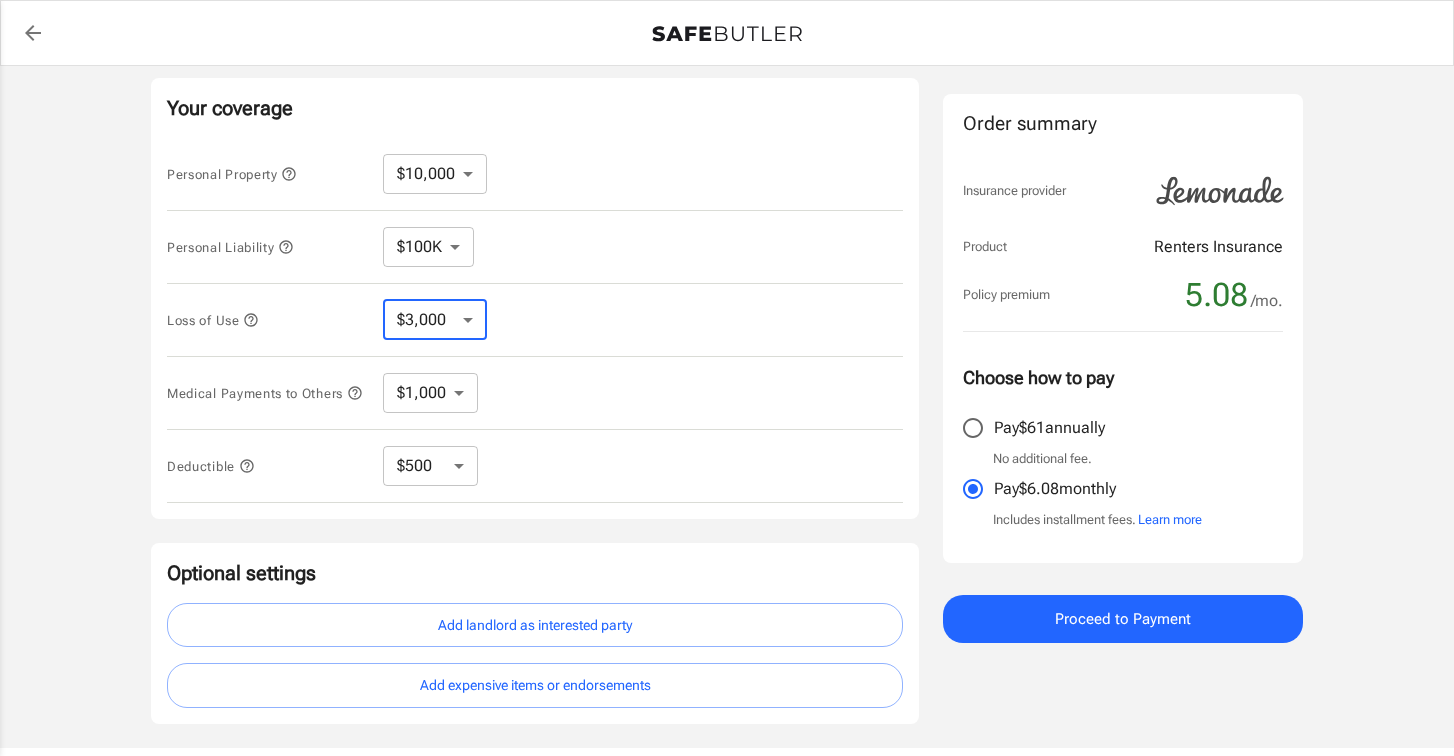 click on "$250 $500 $1,000 $2,500" at bounding box center [430, 466] 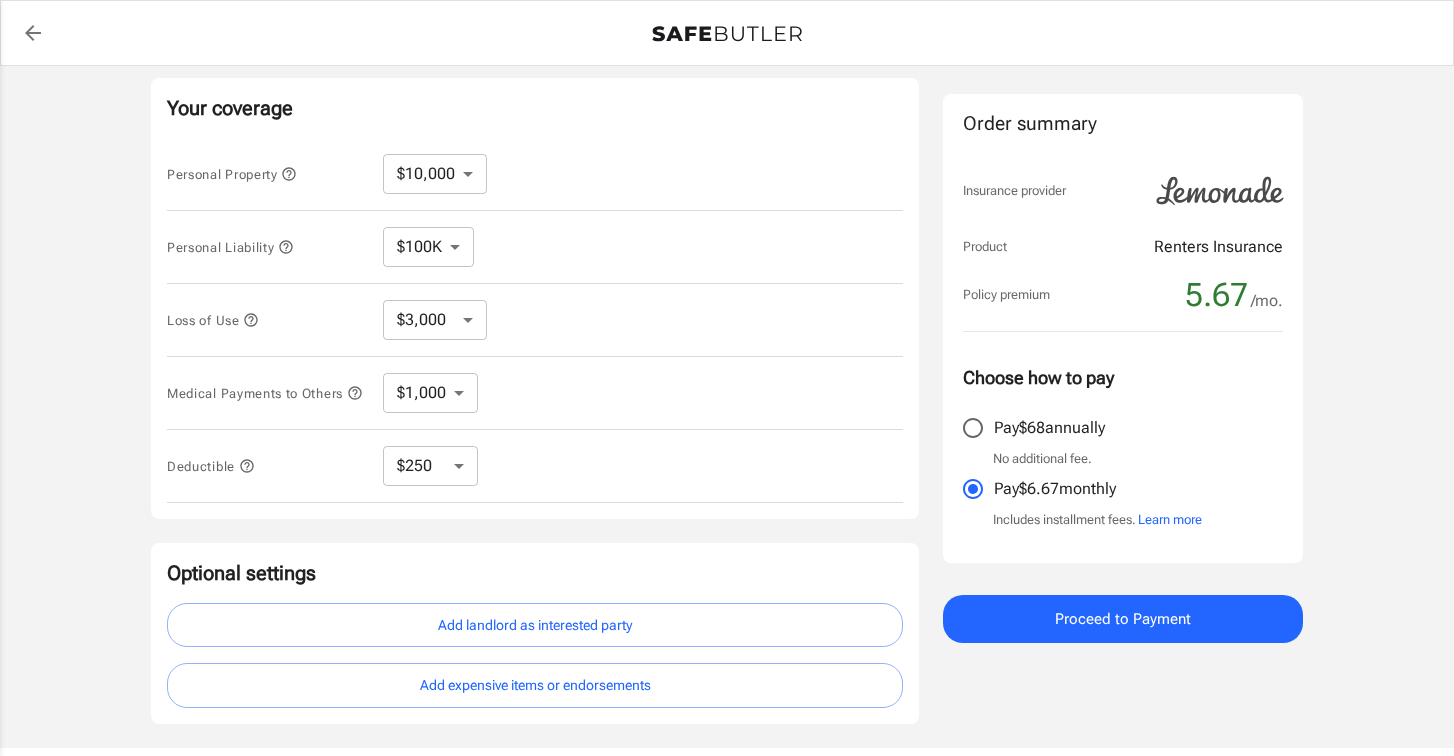 click on "$250 $500 $1,000 $2,500" at bounding box center [430, 466] 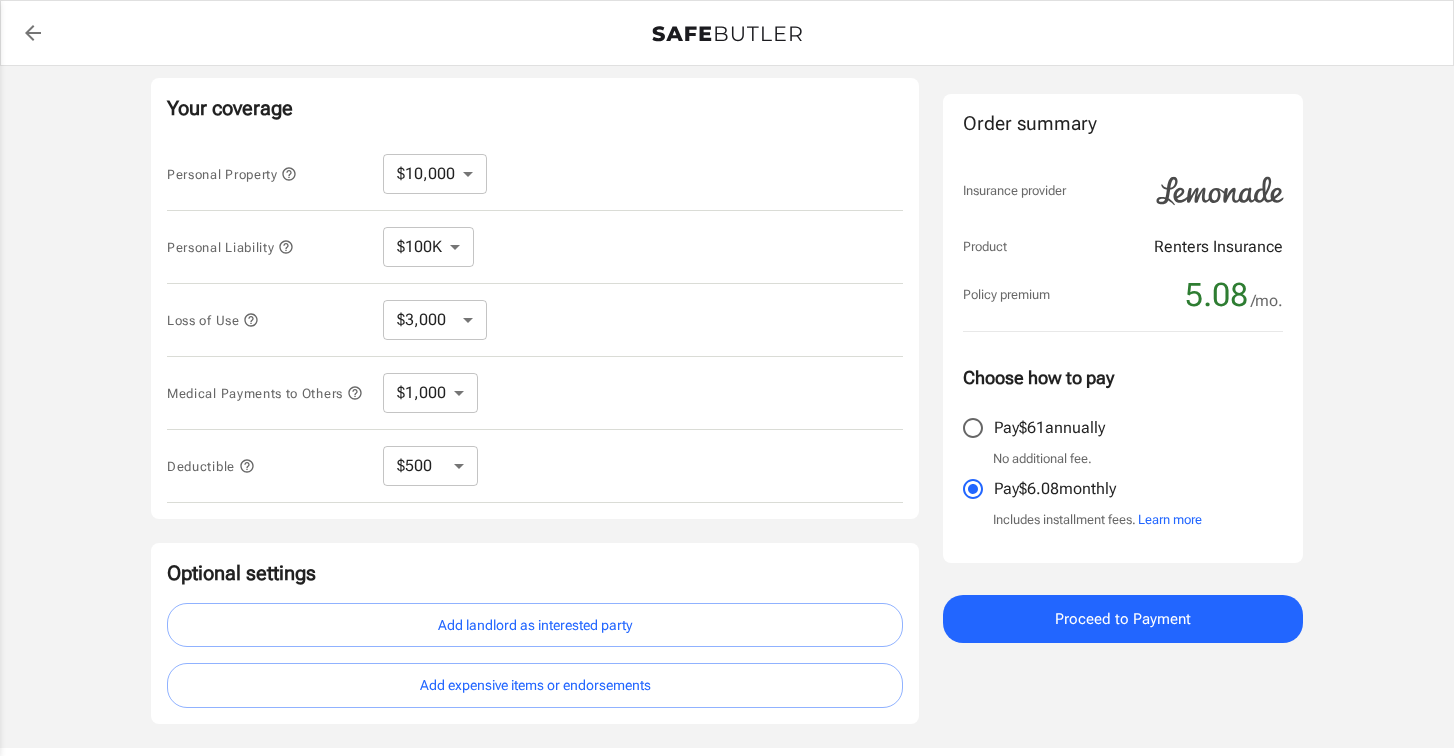 click on "$250 $500 $1,000 $2,500" at bounding box center (430, 466) 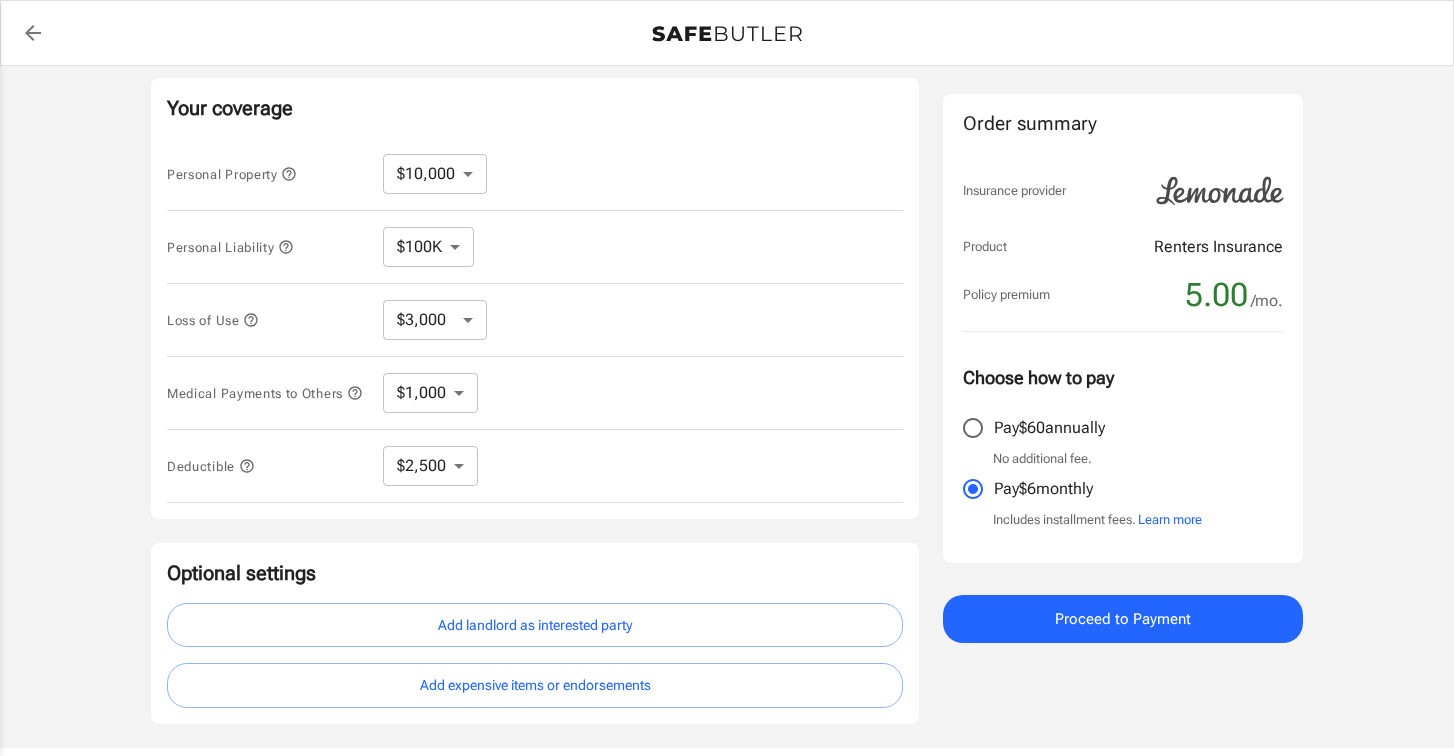 click at bounding box center (289, 173) 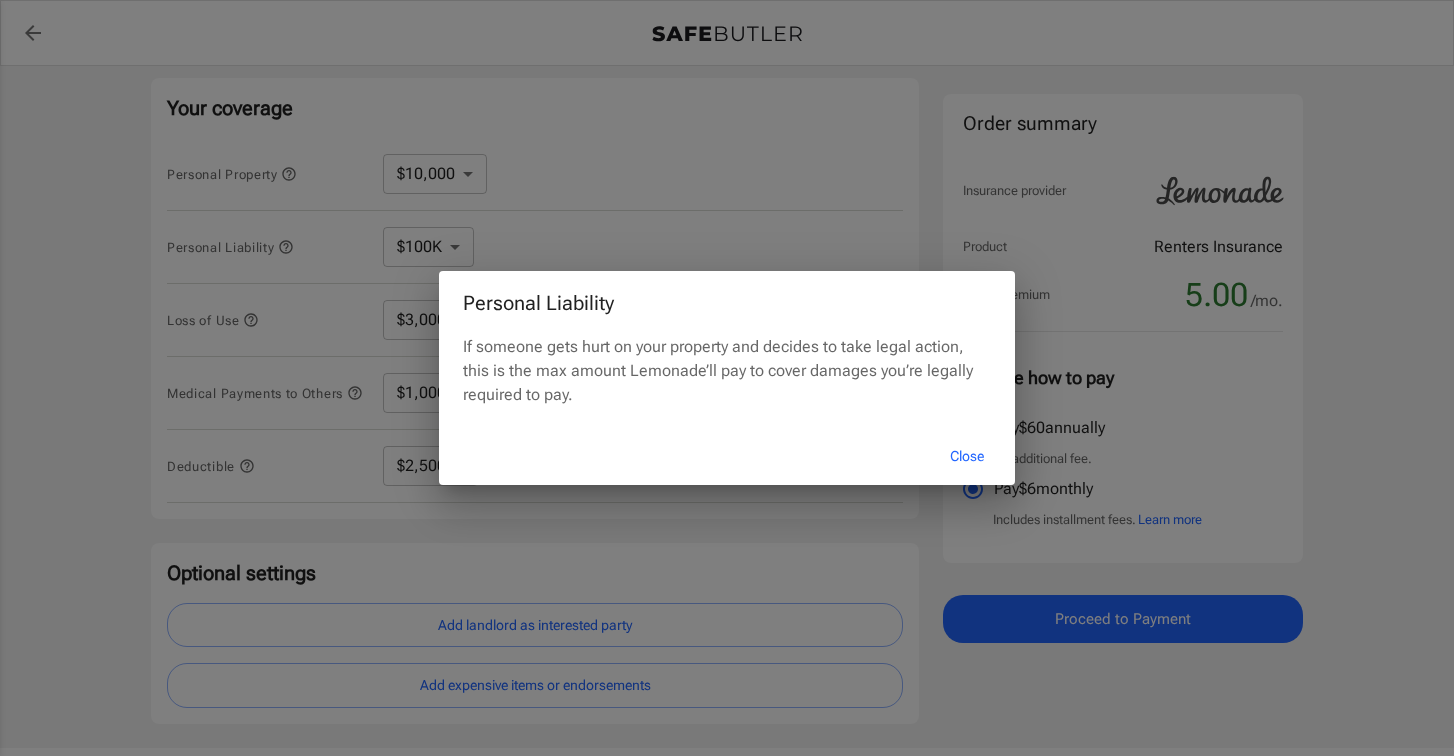 click on "Close" at bounding box center [967, 456] 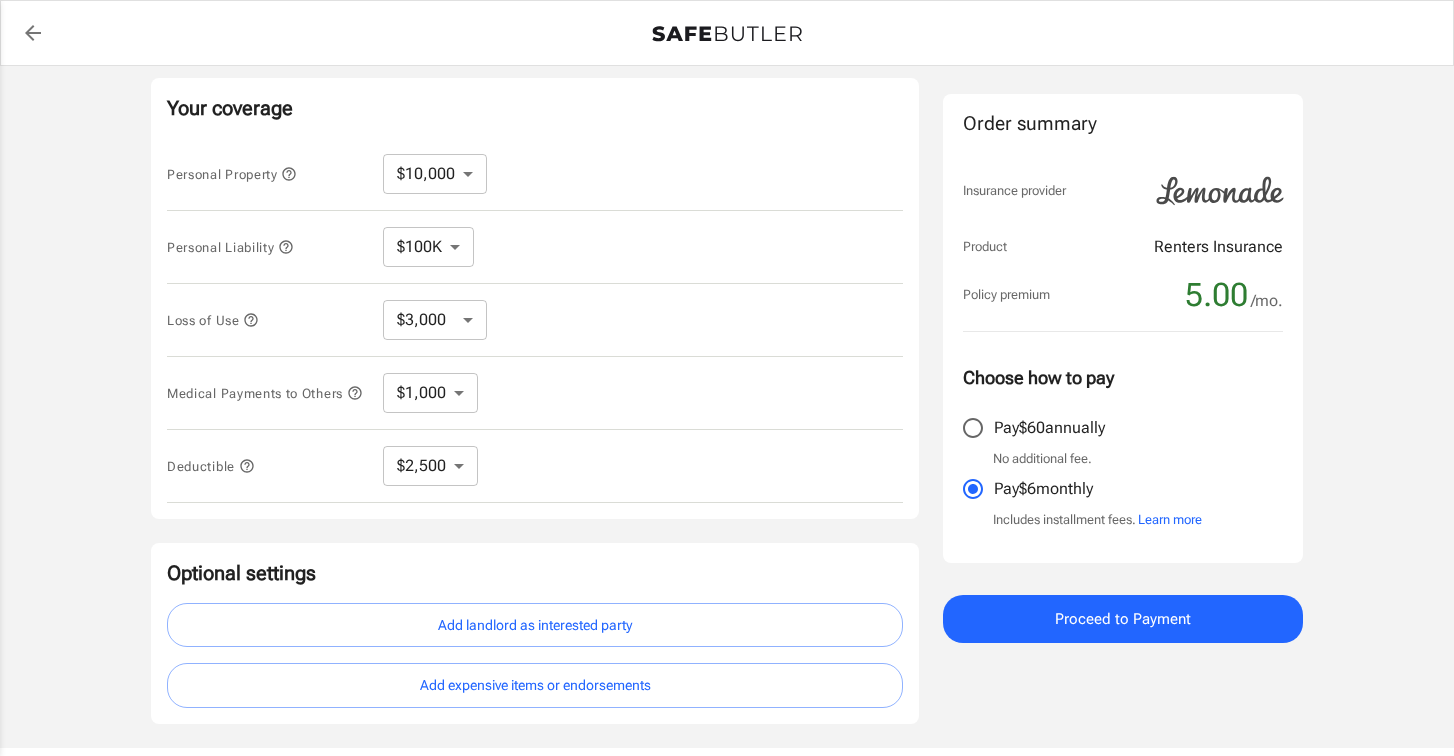 click at bounding box center [289, 174] 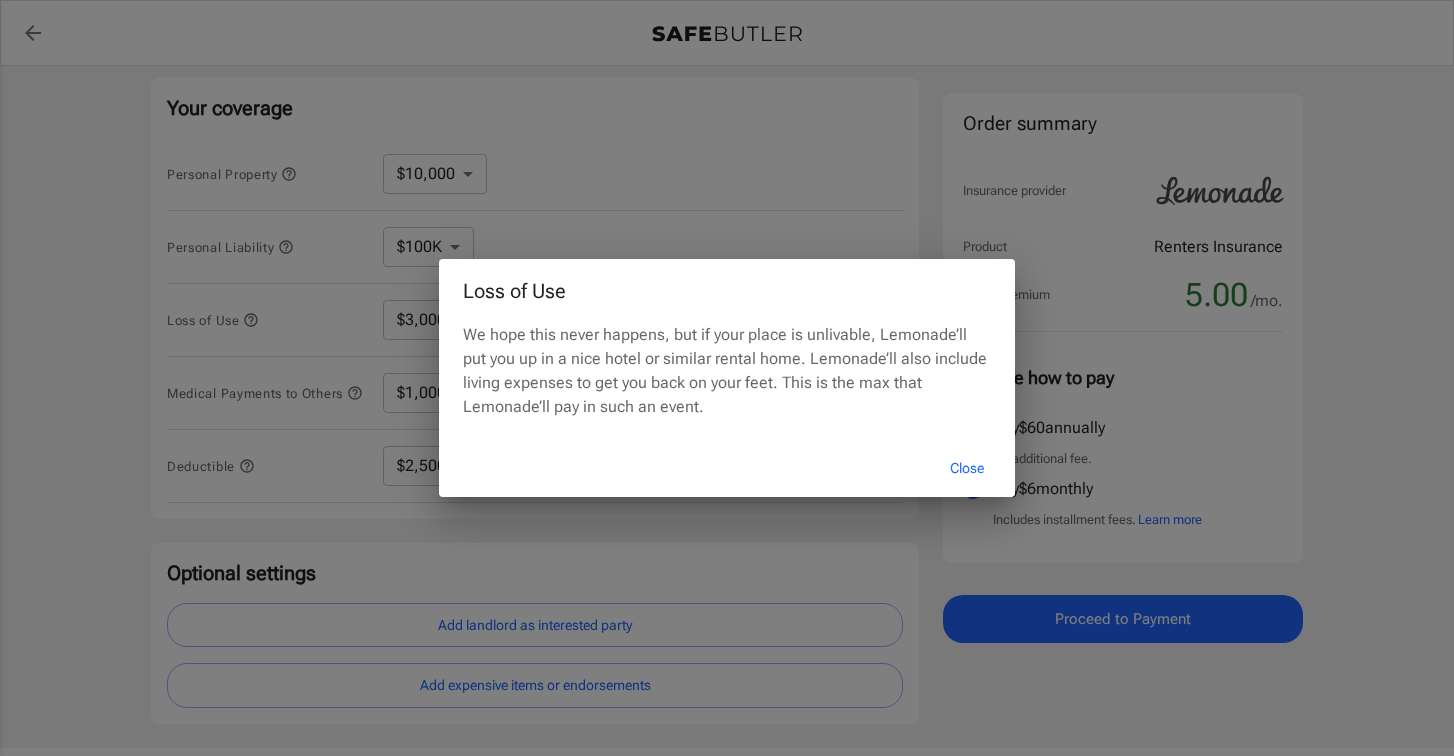 click on "Close" at bounding box center (967, 468) 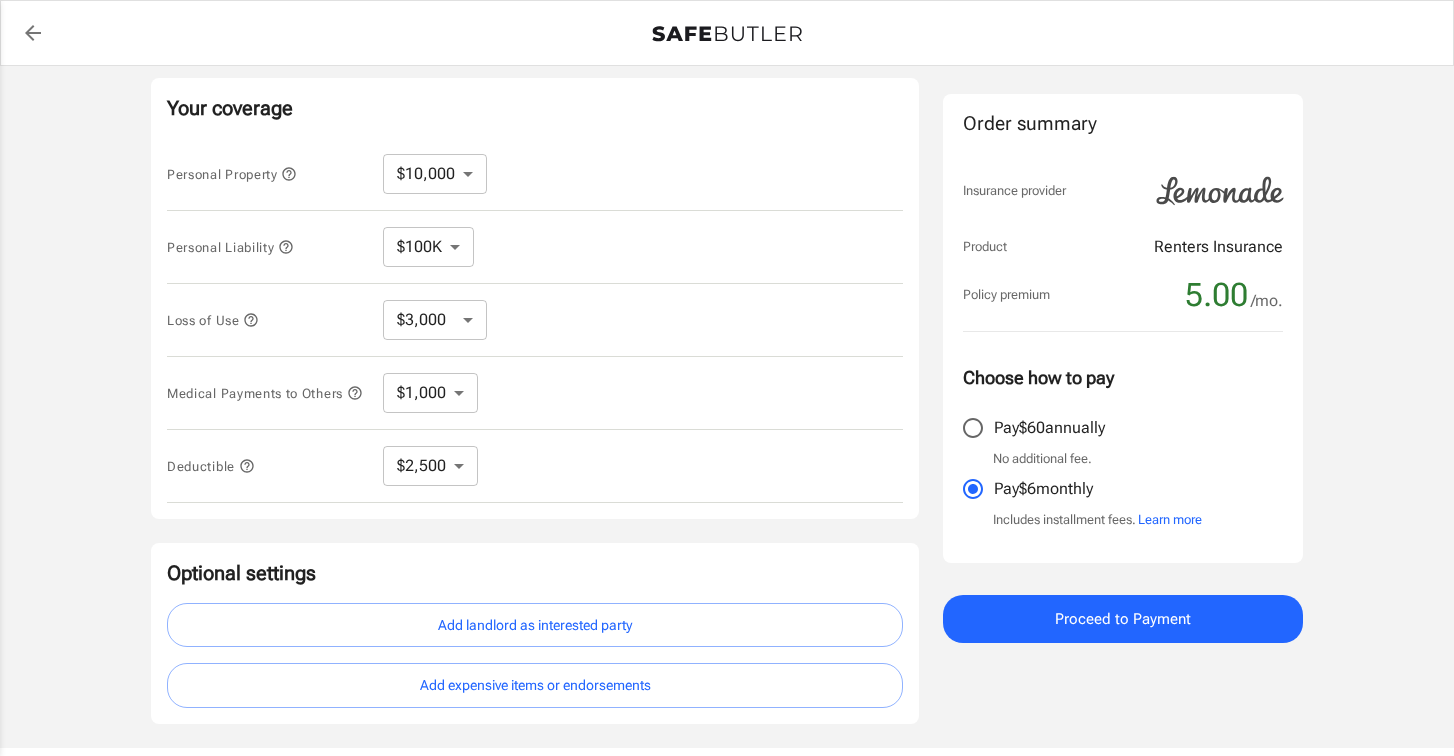 click at bounding box center [289, 174] 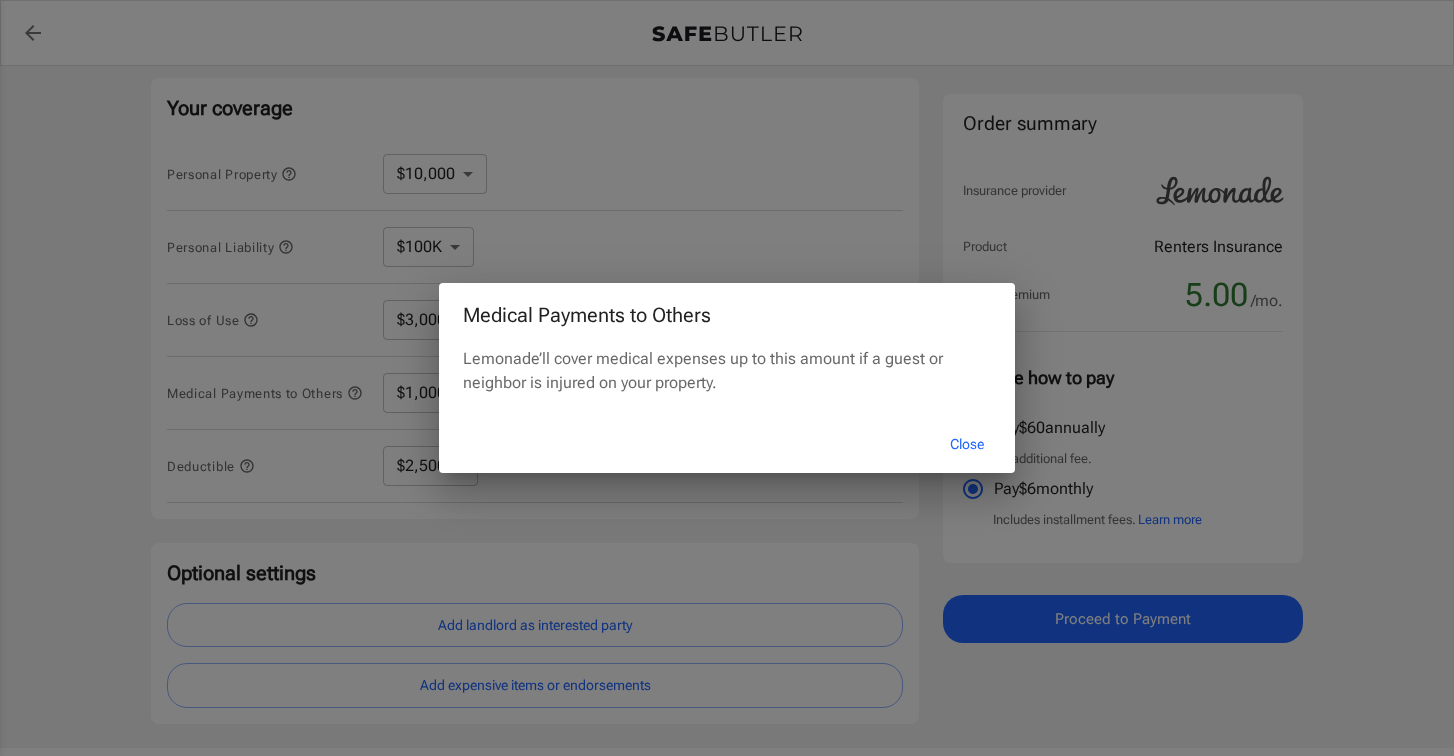 click on "Close" at bounding box center [967, 444] 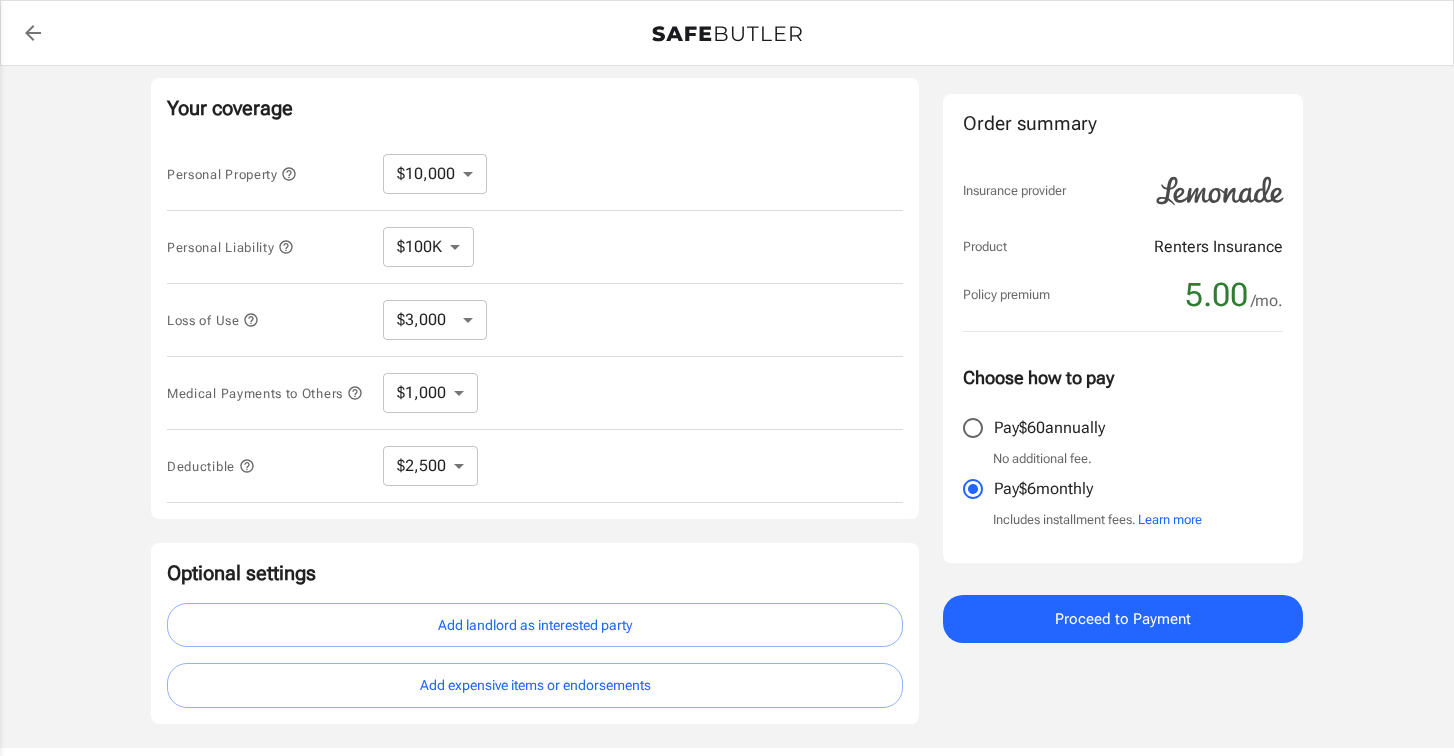 click on "$1,000 $2,000 $3,000 $4,000 $5,000" at bounding box center (430, 393) 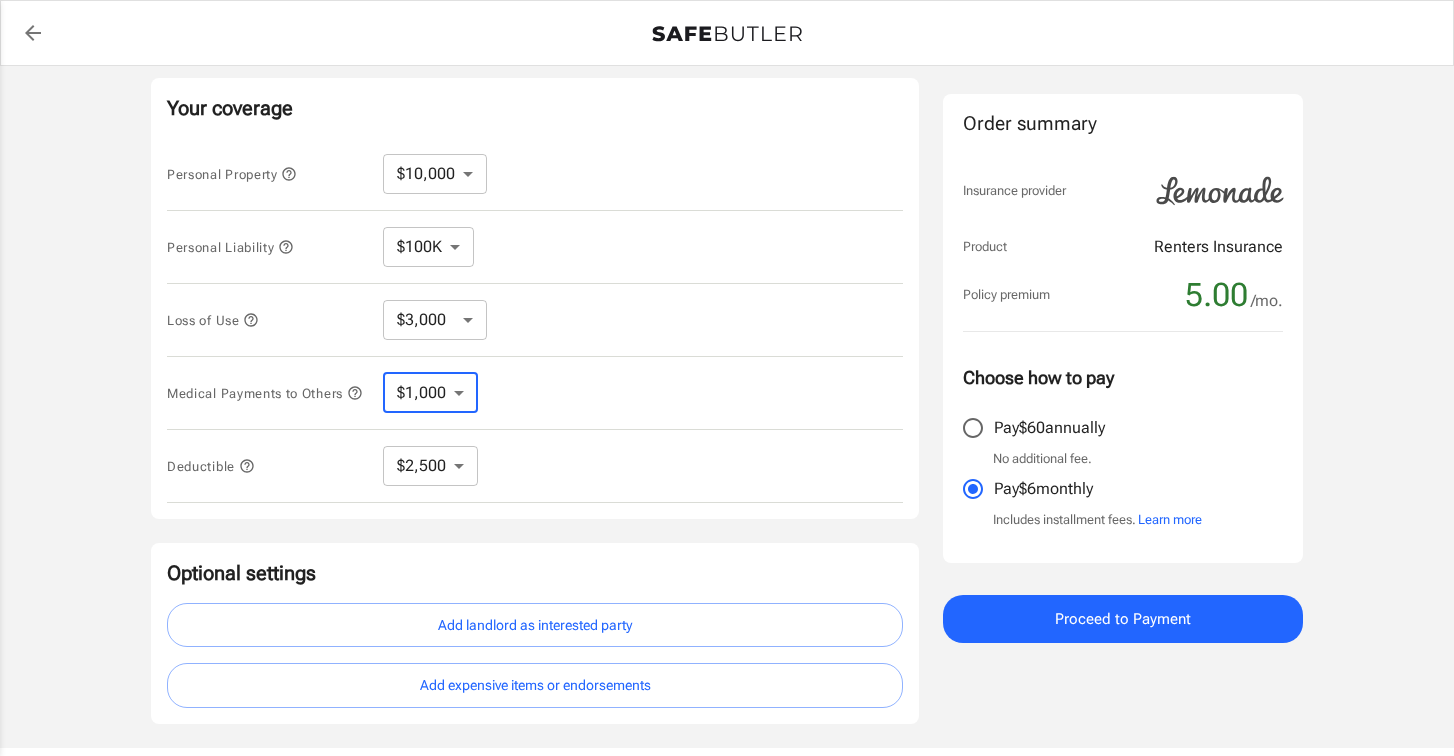 click on "$10,000 $15,000 $20,000 $25,000 $30,000 $40,000 $50,000 $100K $150K $200K $250K" at bounding box center [435, 174] 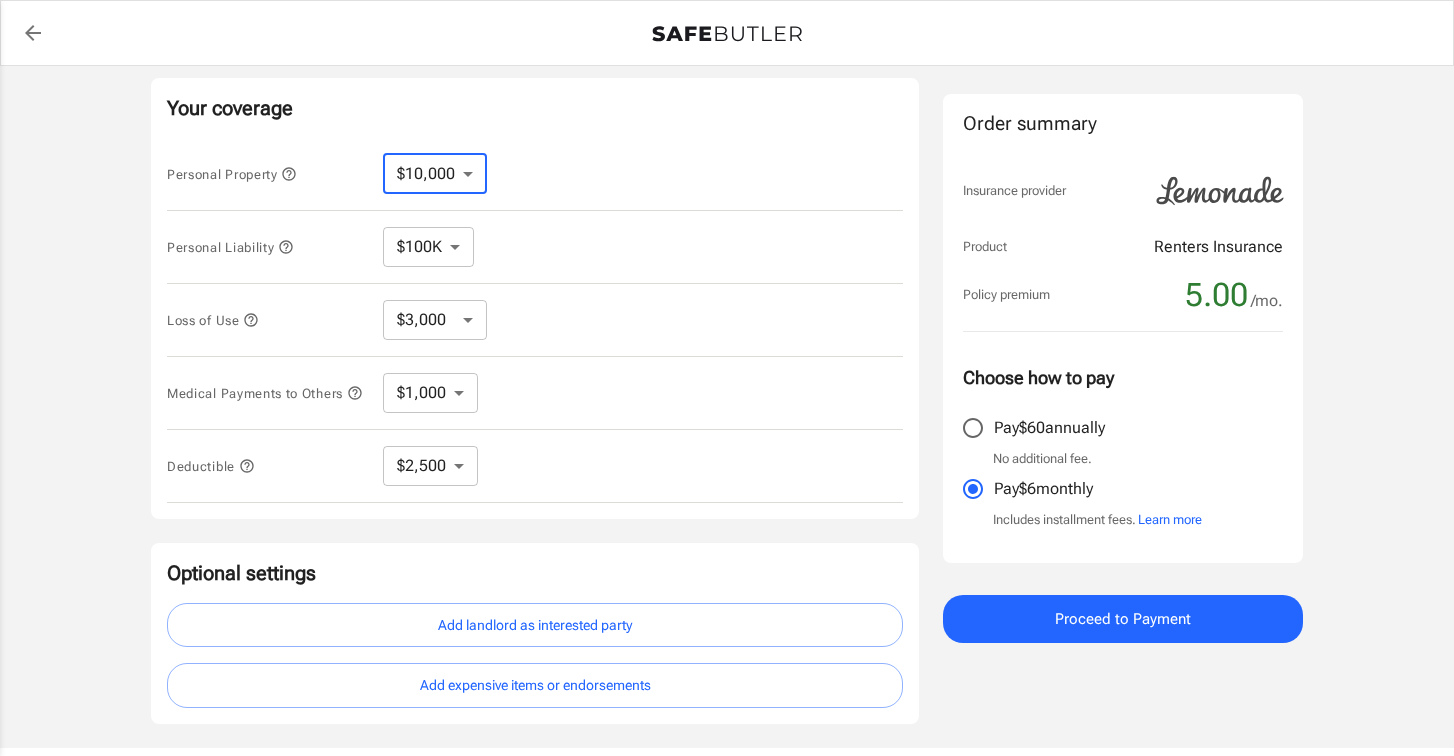 click on "$100K $200K $300K $400K $500K $1M" at bounding box center (428, 247) 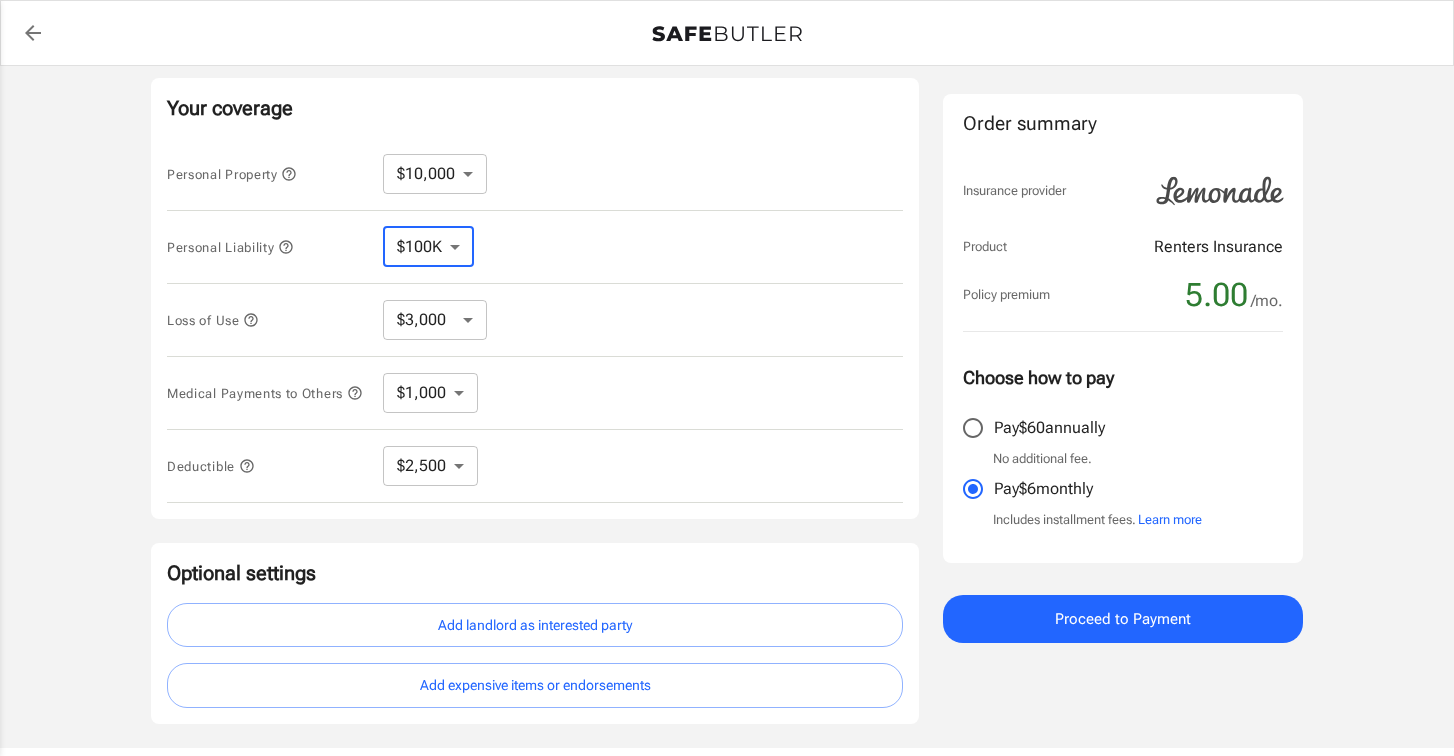 click on "$3,000 $6,000 $12,000 $21,000 $36,000 $60,000 $96,000 $153K $198K" at bounding box center [435, 320] 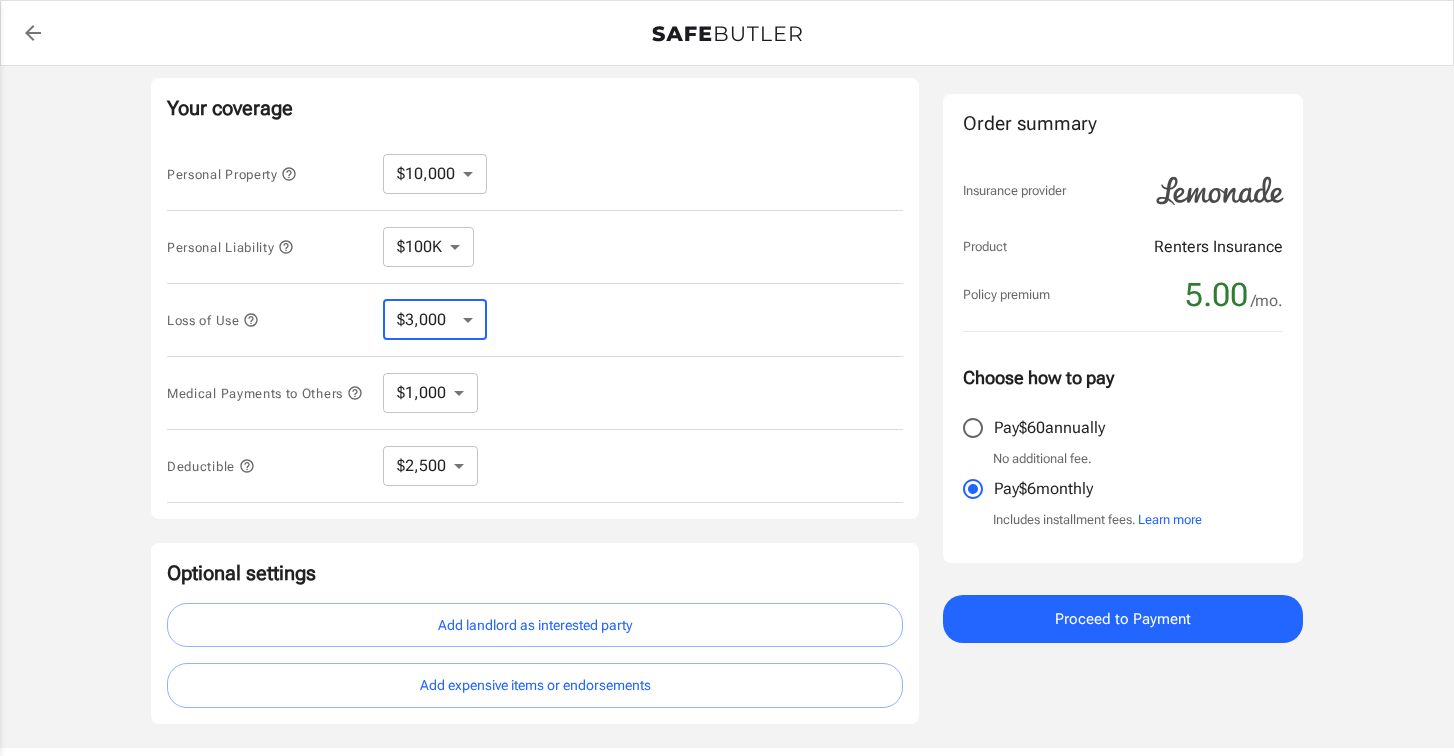 click on "$1,000 $2,000 $3,000 $4,000 $5,000" at bounding box center [430, 393] 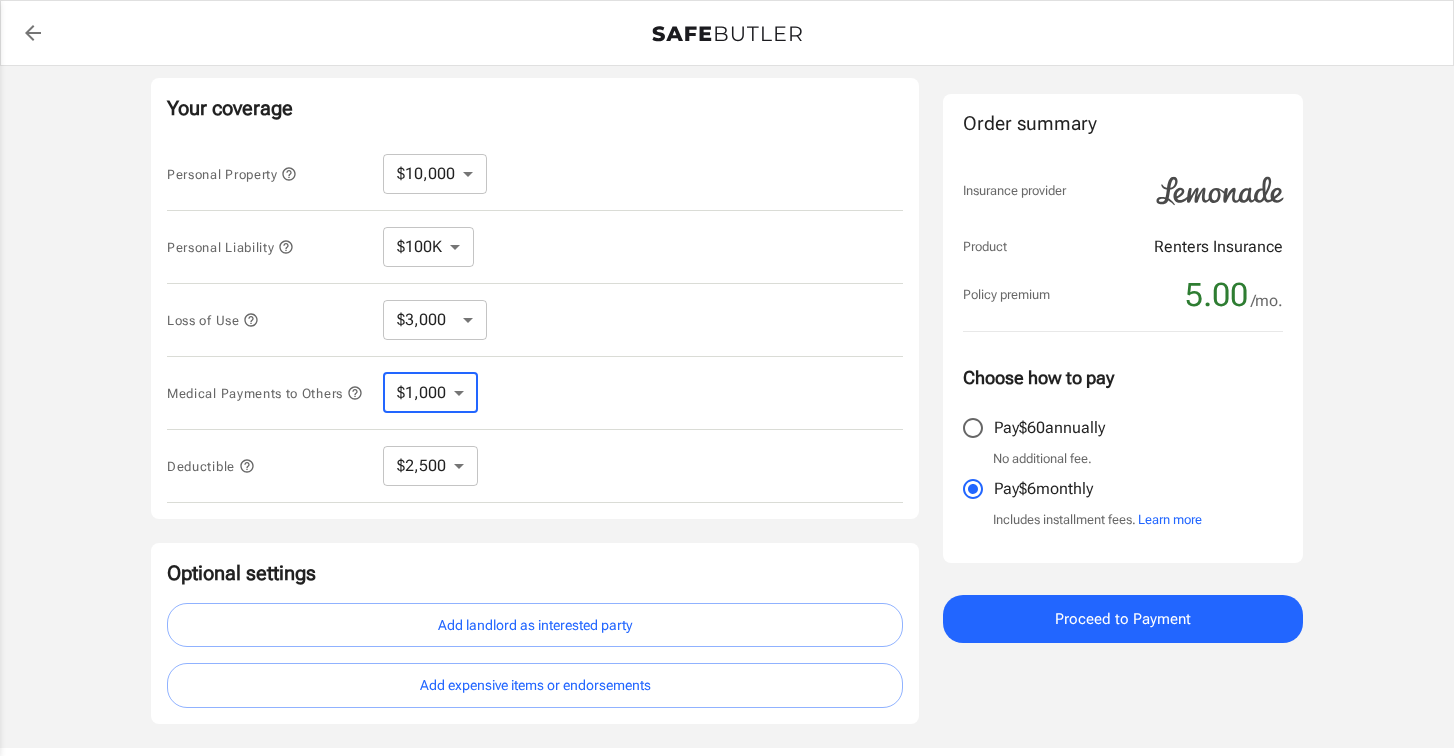 click on "$250 $500 $1,000 $2,500" at bounding box center [430, 466] 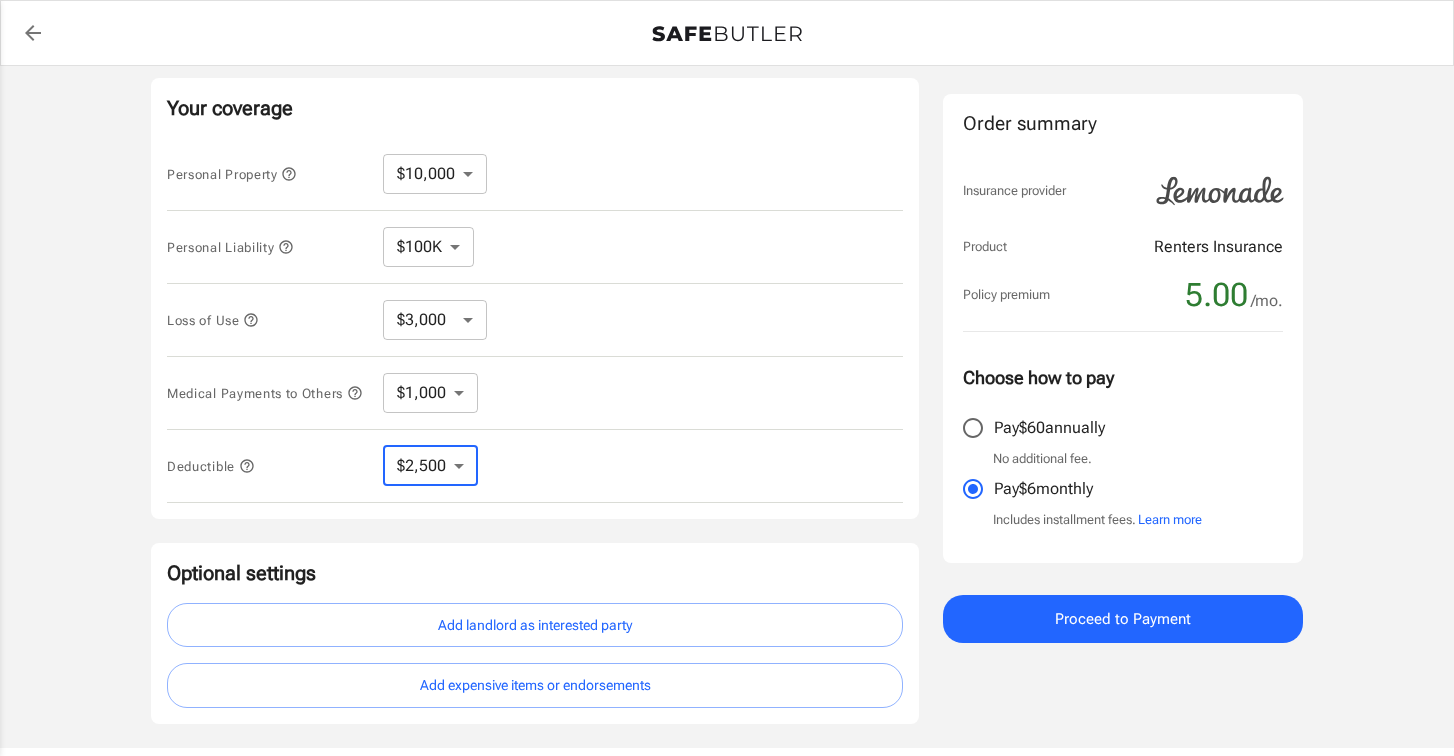 select on "250" 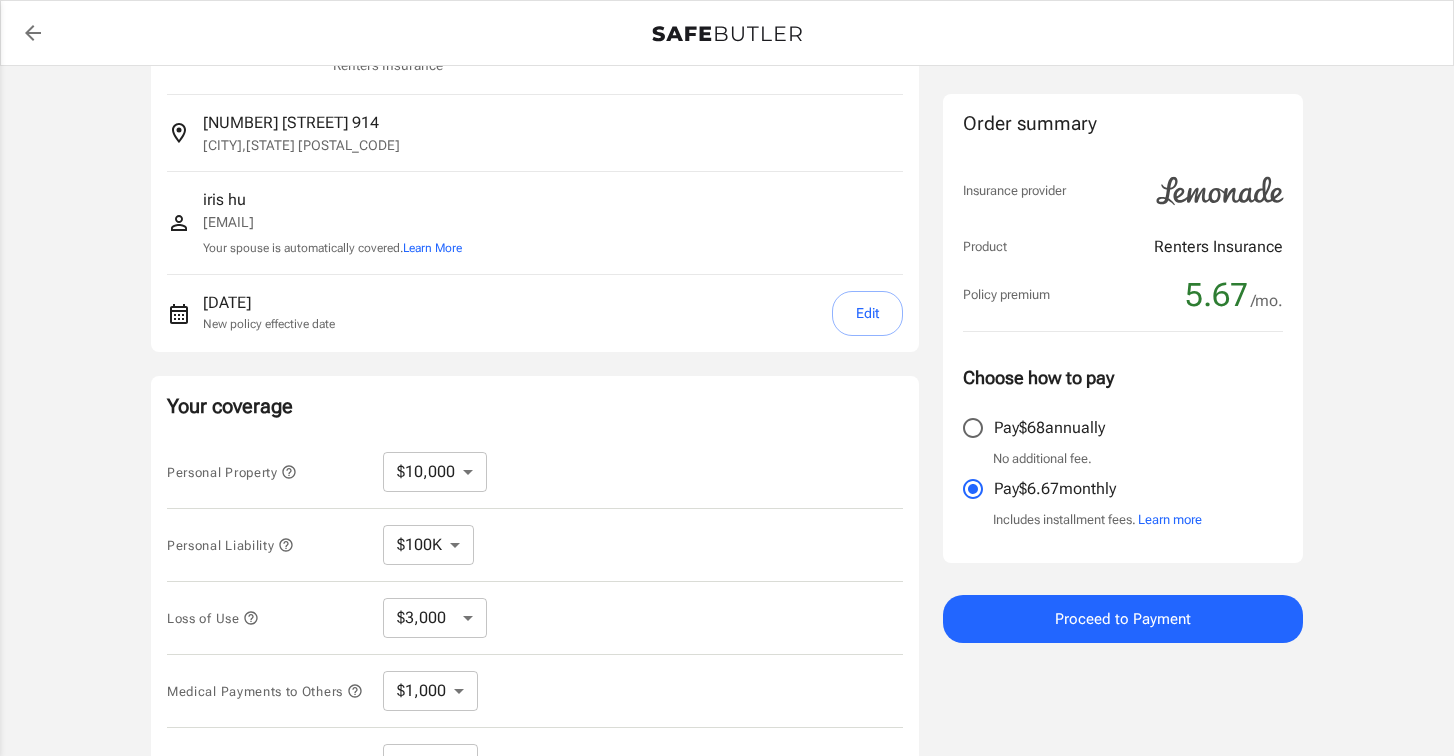 scroll, scrollTop: 0, scrollLeft: 0, axis: both 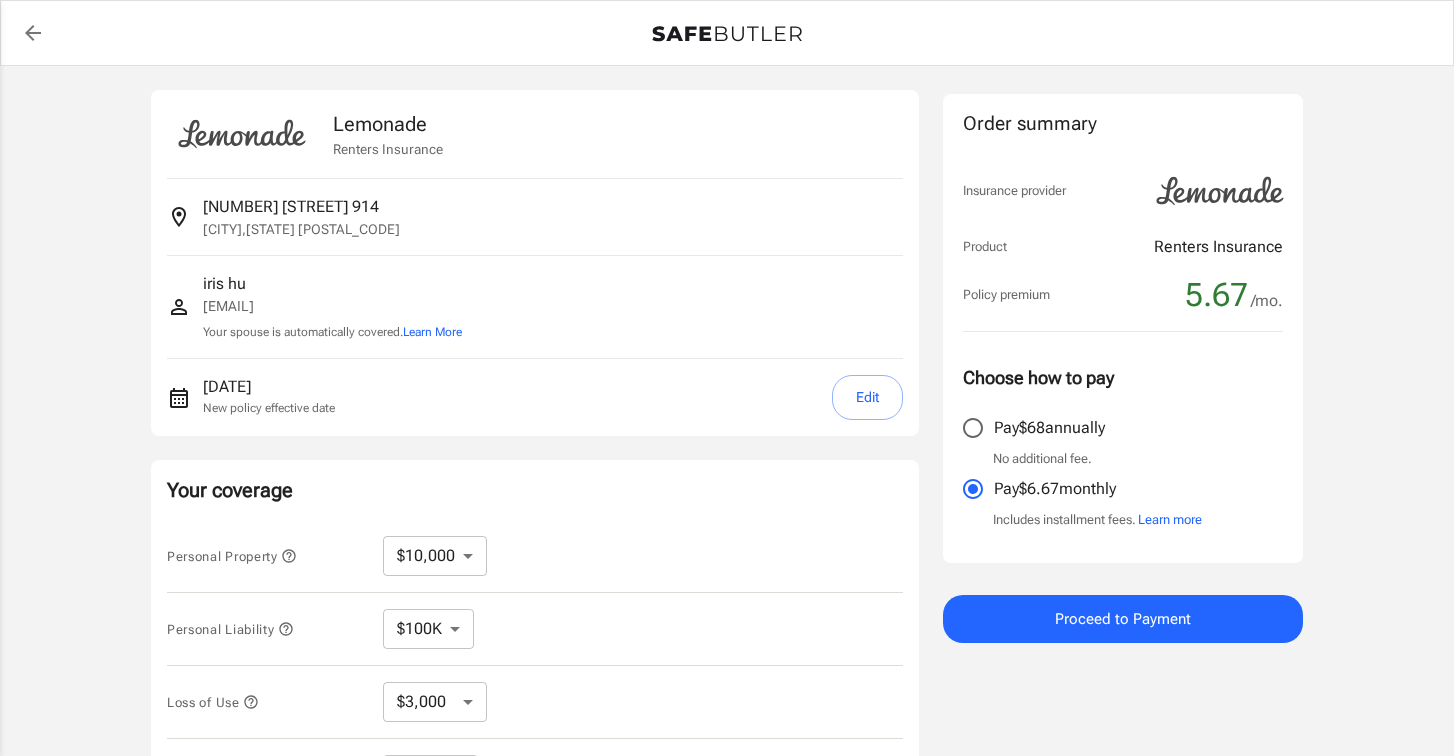 click on "Edit" at bounding box center [867, 397] 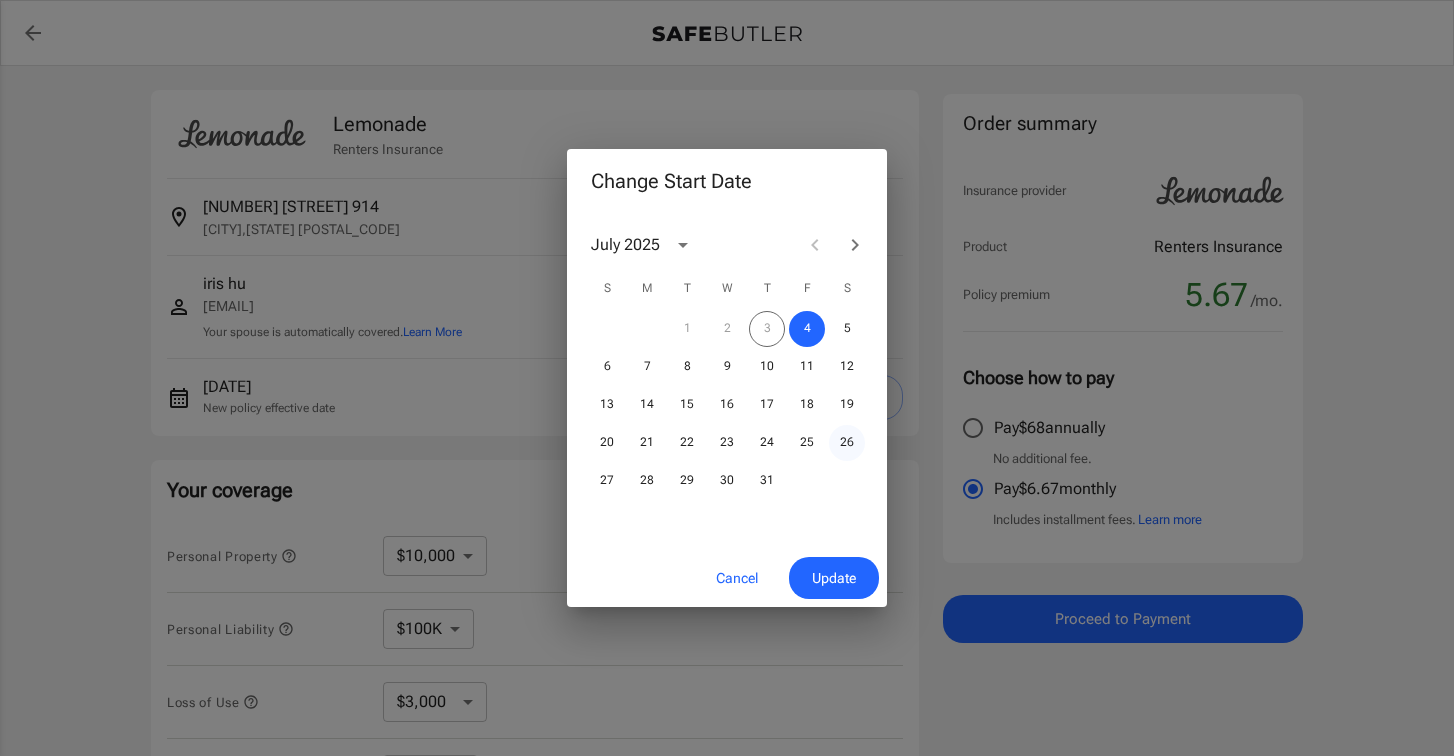 click on "26" at bounding box center [847, 329] 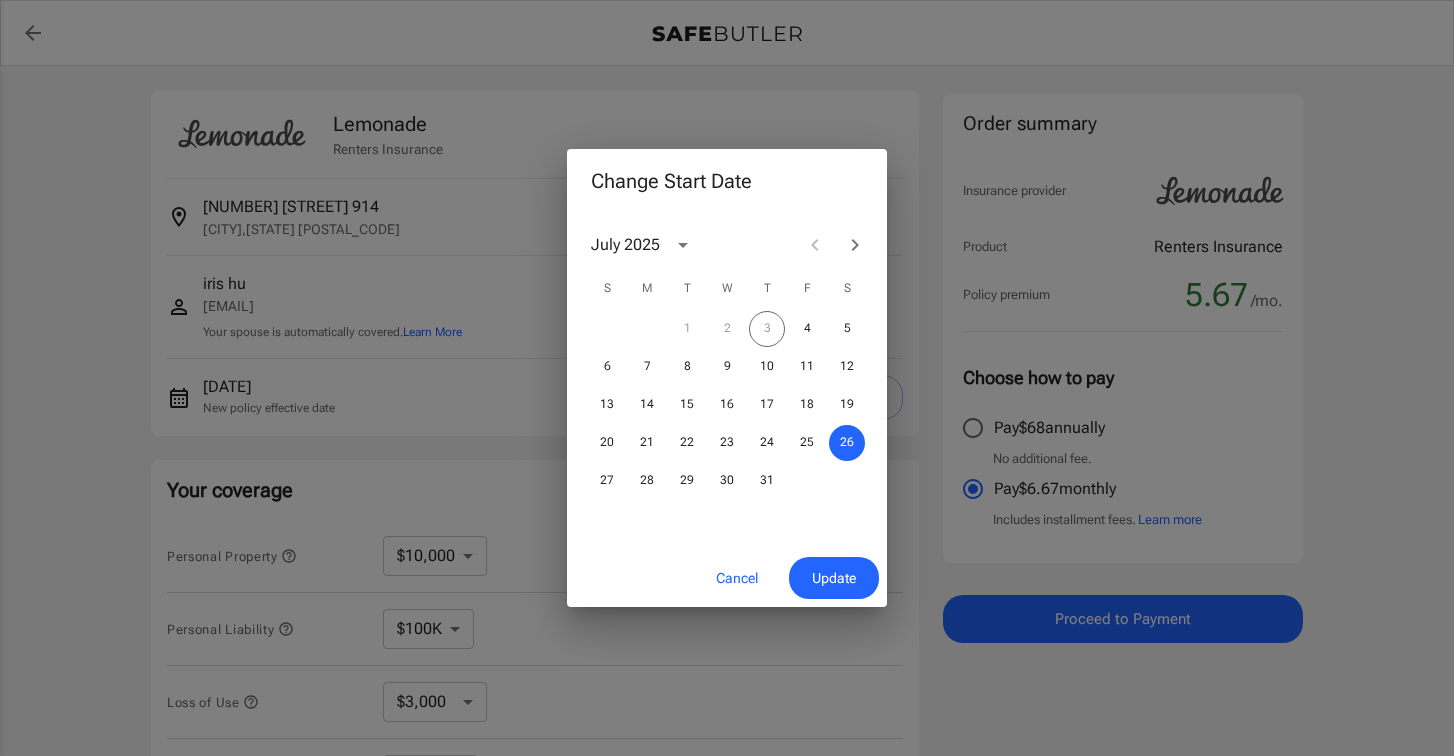 click on "Update" at bounding box center [834, 578] 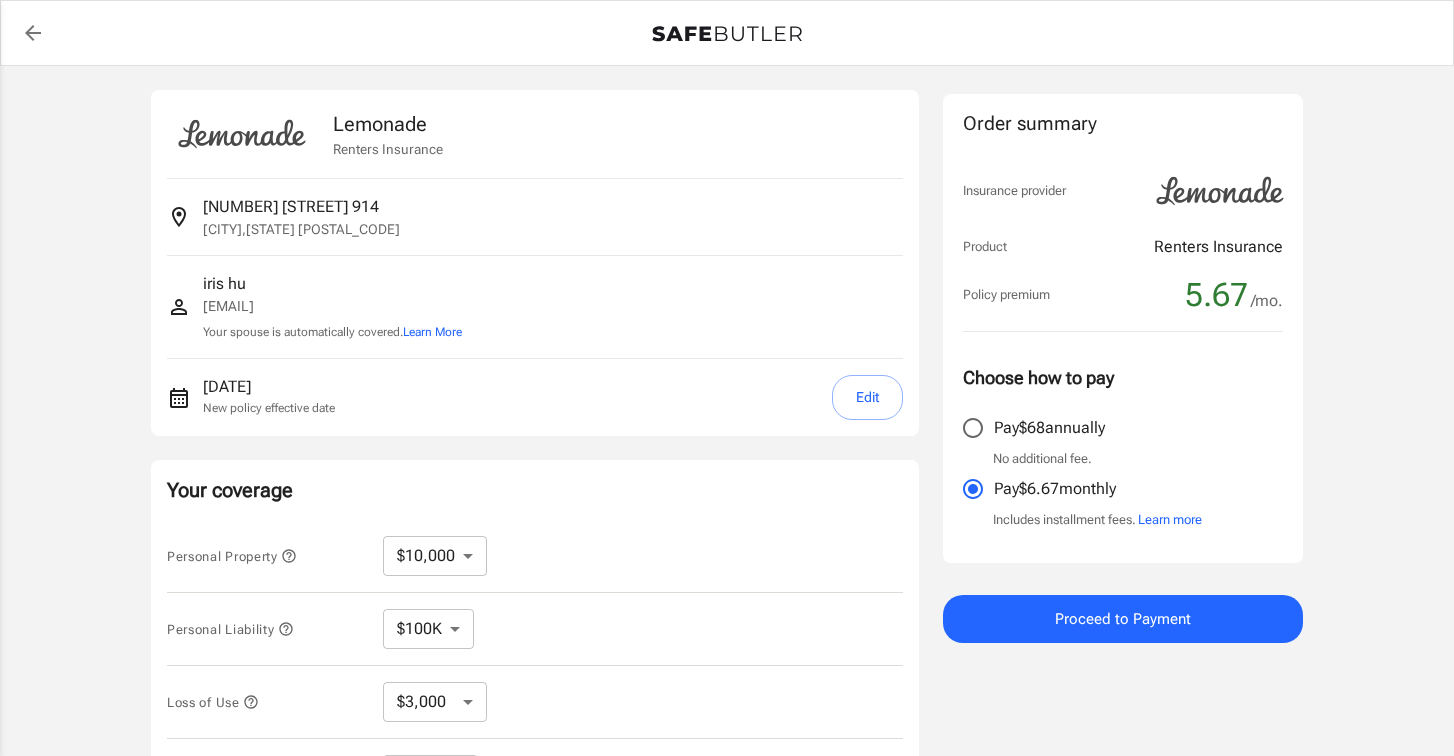 click at bounding box center (289, 555) 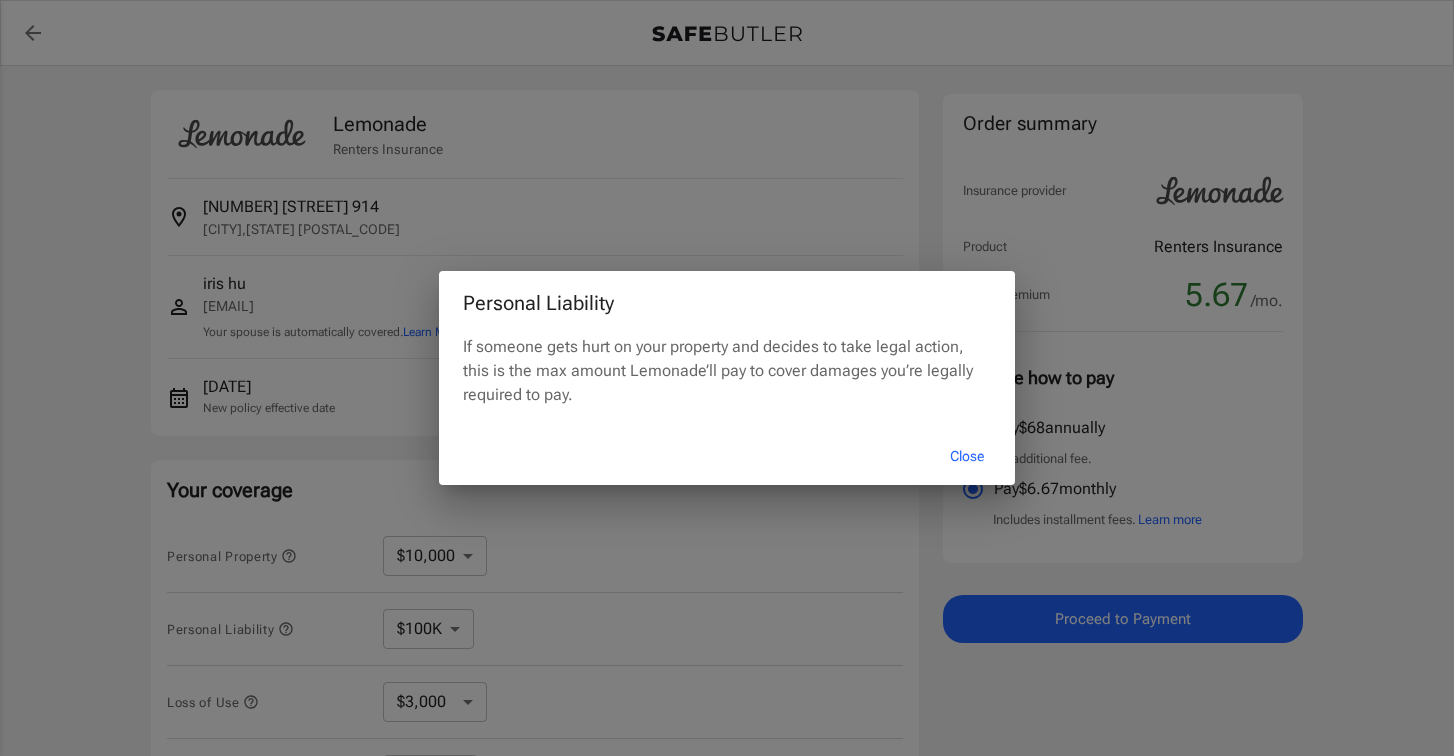 click on "Close" at bounding box center (967, 456) 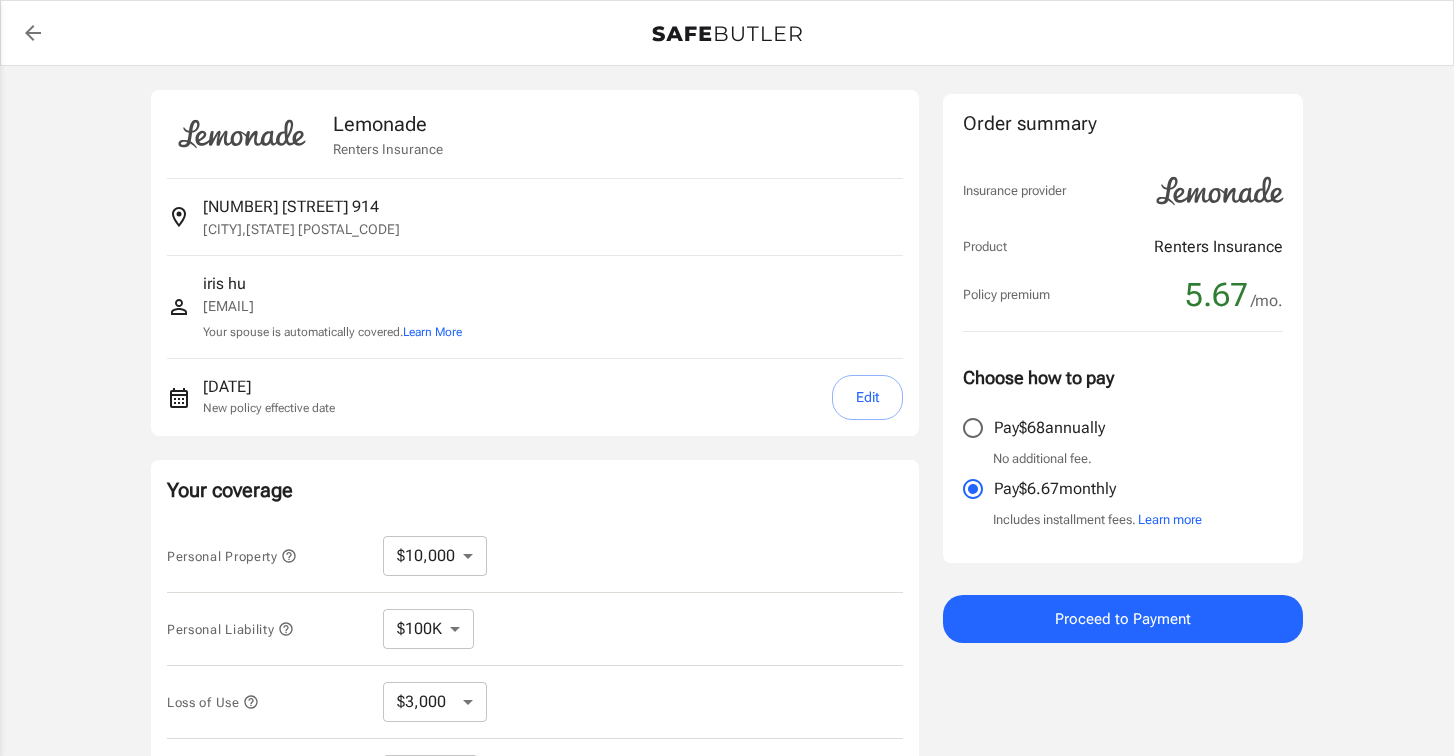 click at bounding box center (33, 33) 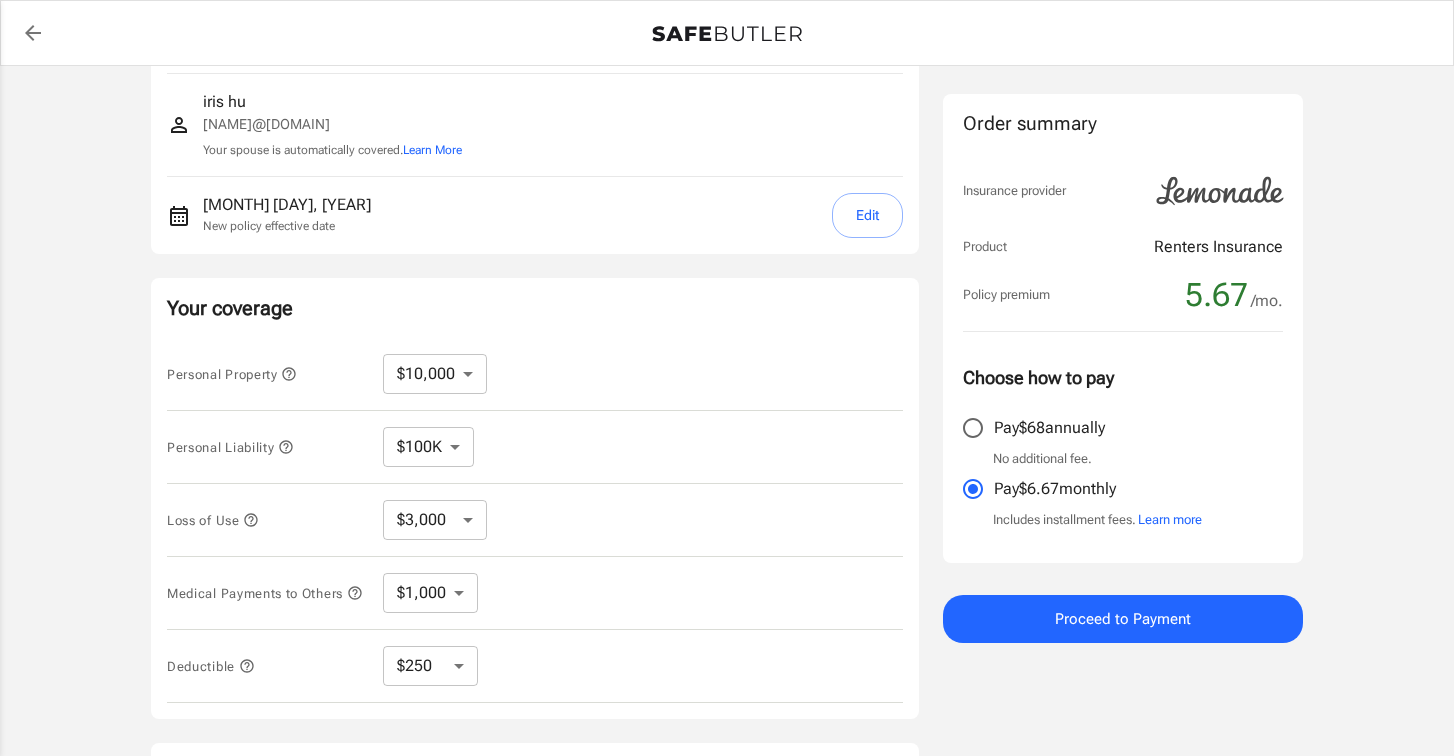 scroll, scrollTop: 202, scrollLeft: 0, axis: vertical 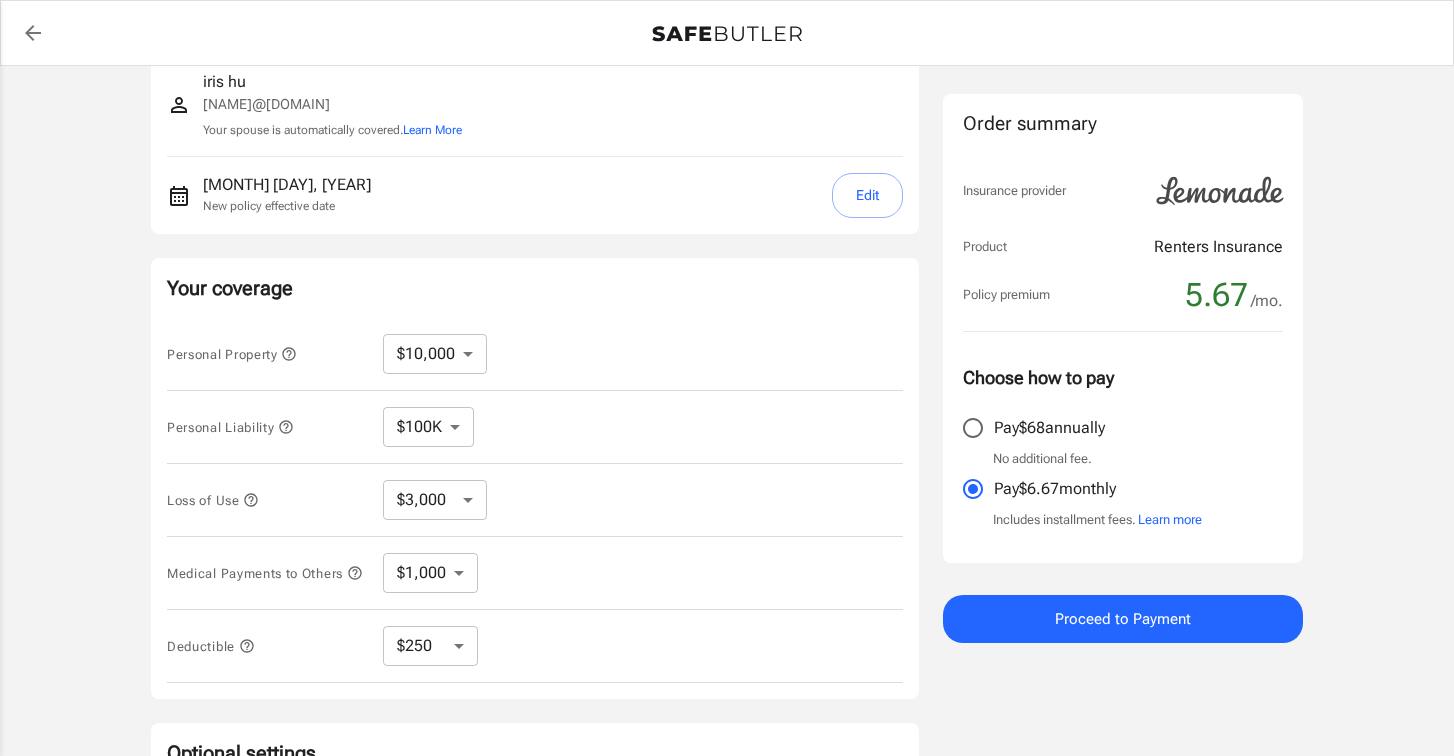 click on "$10,000 $15,000 $20,000 $25,000 $30,000 $40,000 $50,000 $100K $150K $200K $250K" at bounding box center [435, 354] 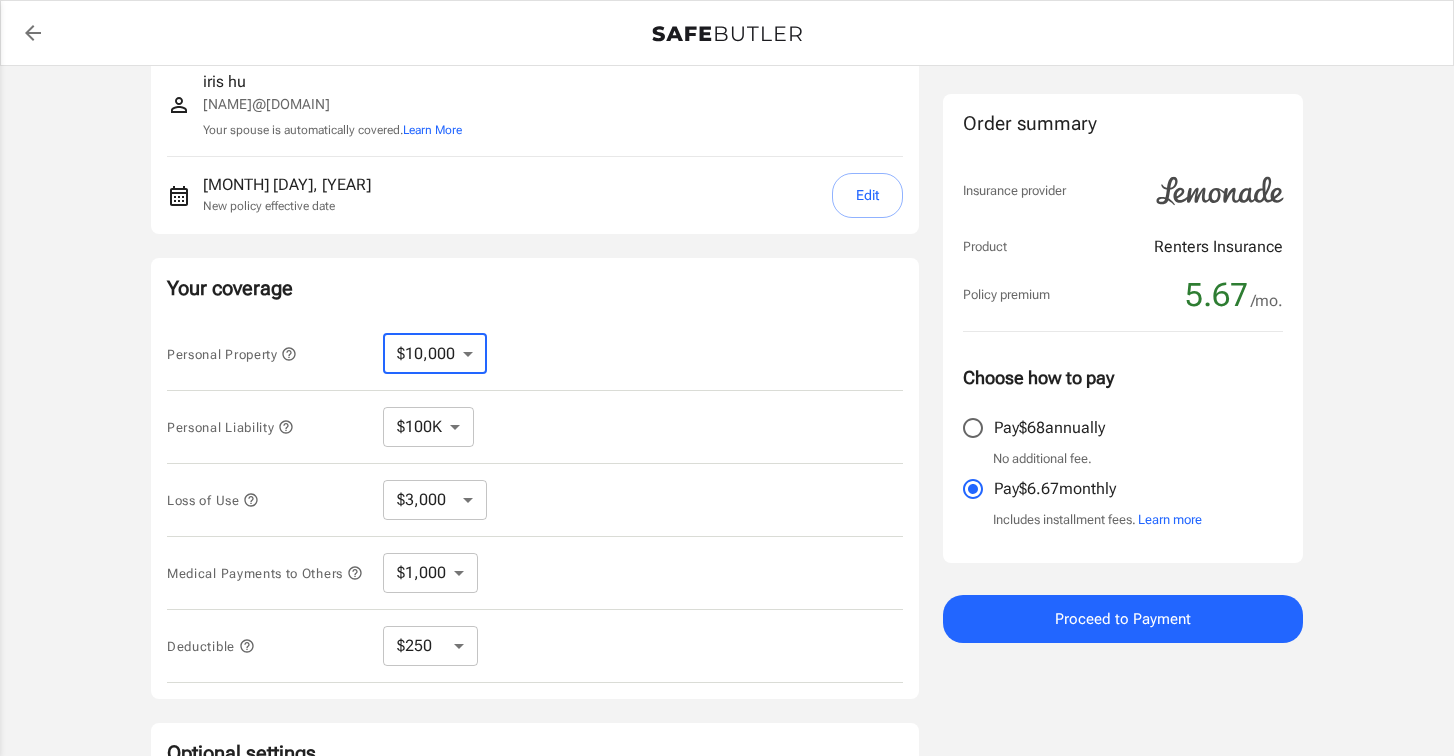 click on "$100K $200K $300K $400K $500K $1M" at bounding box center (428, 427) 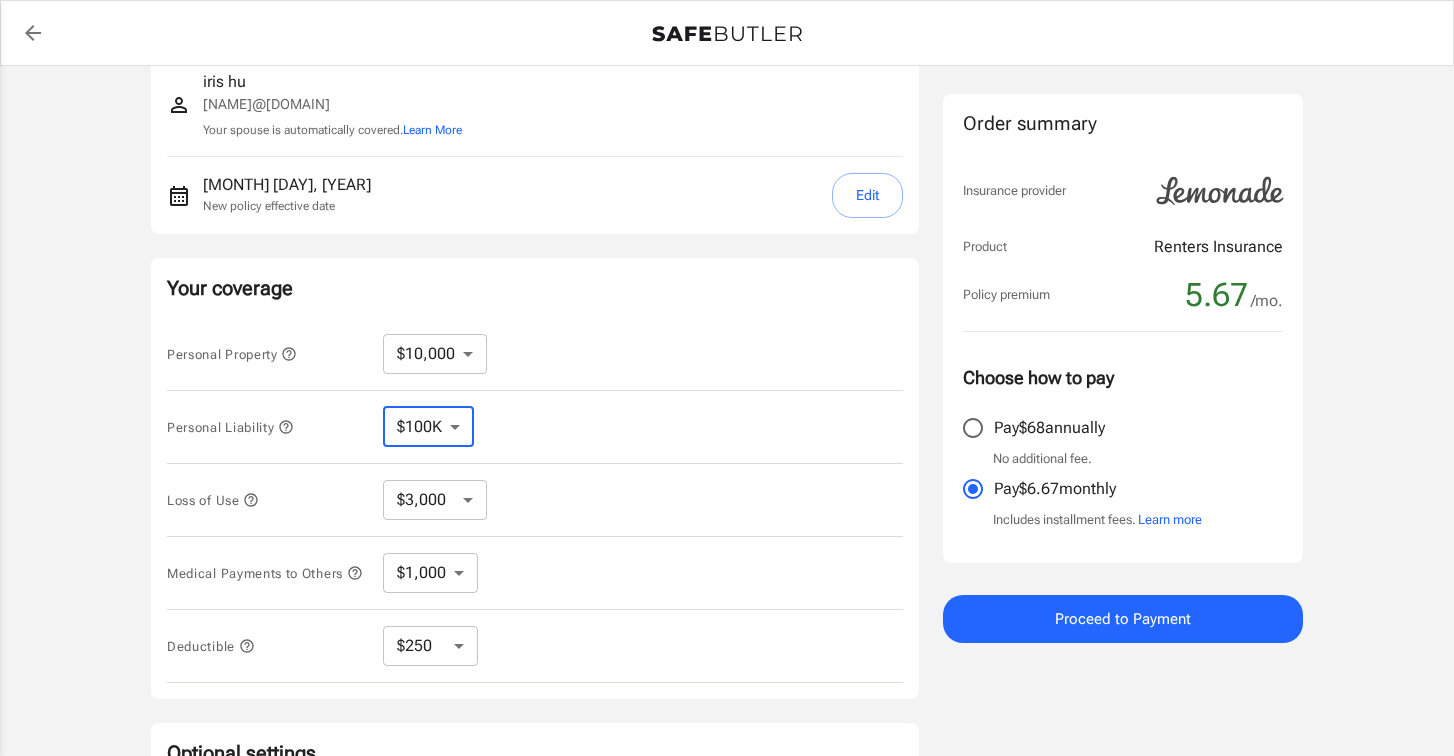 click on "$3,000 $6,000 $12,000 $21,000 $36,000 $60,000 $96,000 $153K $198K" at bounding box center [435, 500] 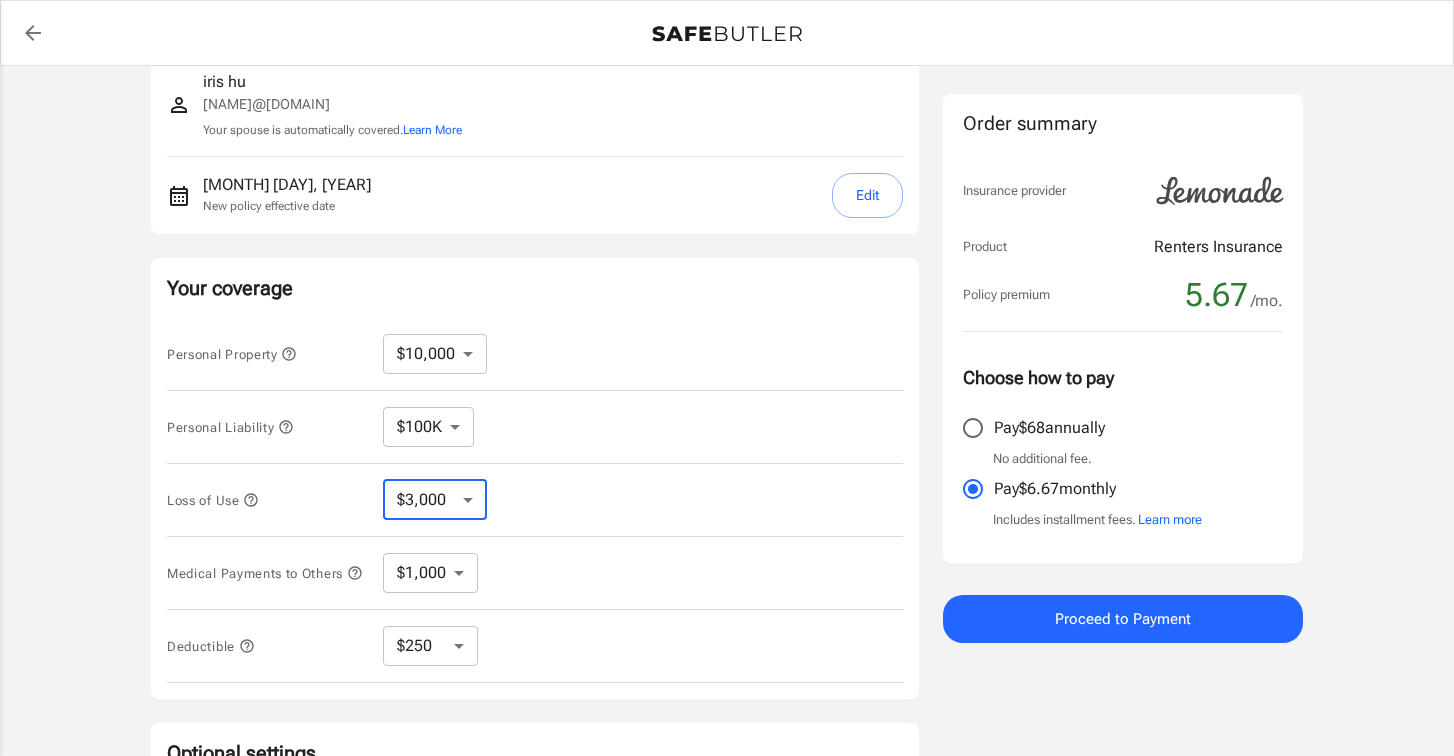 click on "$1,000 $2,000 $3,000 $4,000 $5,000" at bounding box center (430, 573) 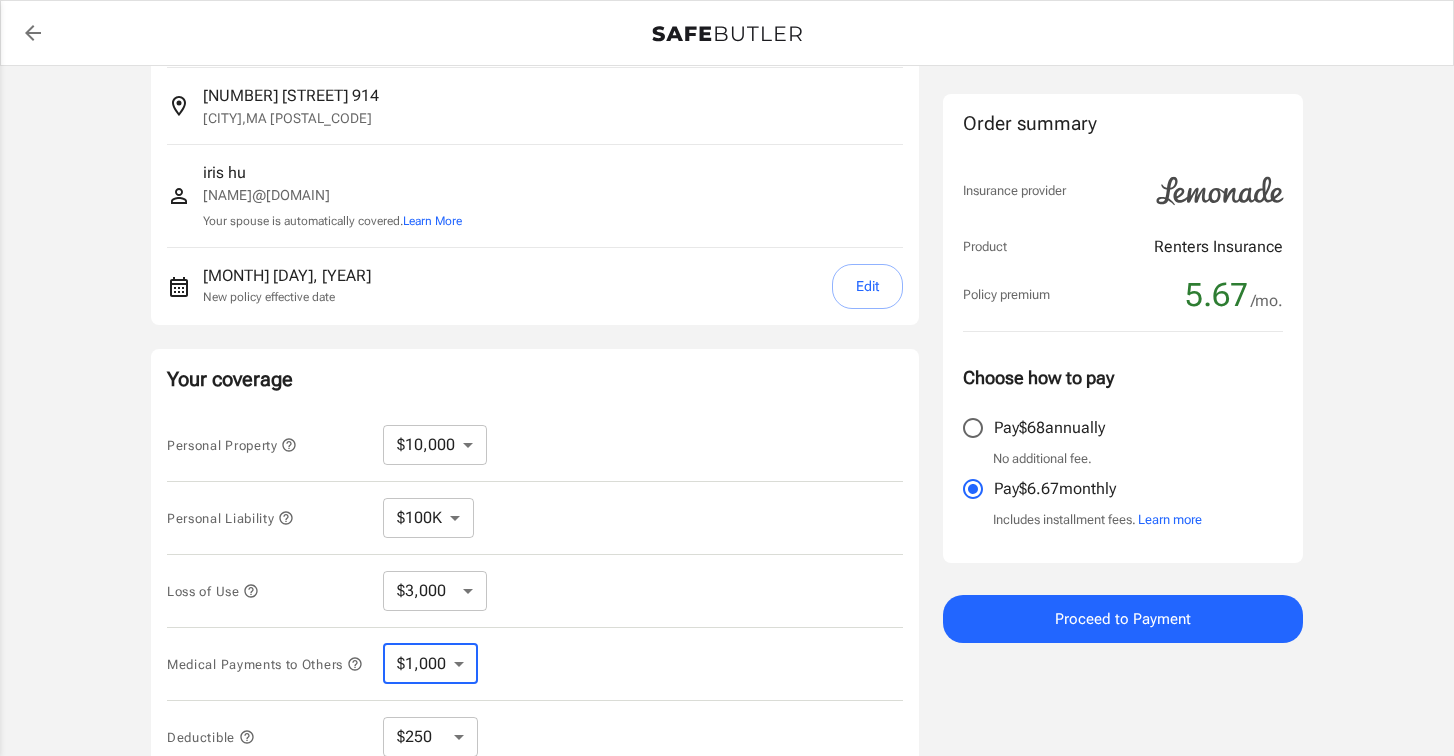 scroll, scrollTop: 30, scrollLeft: 0, axis: vertical 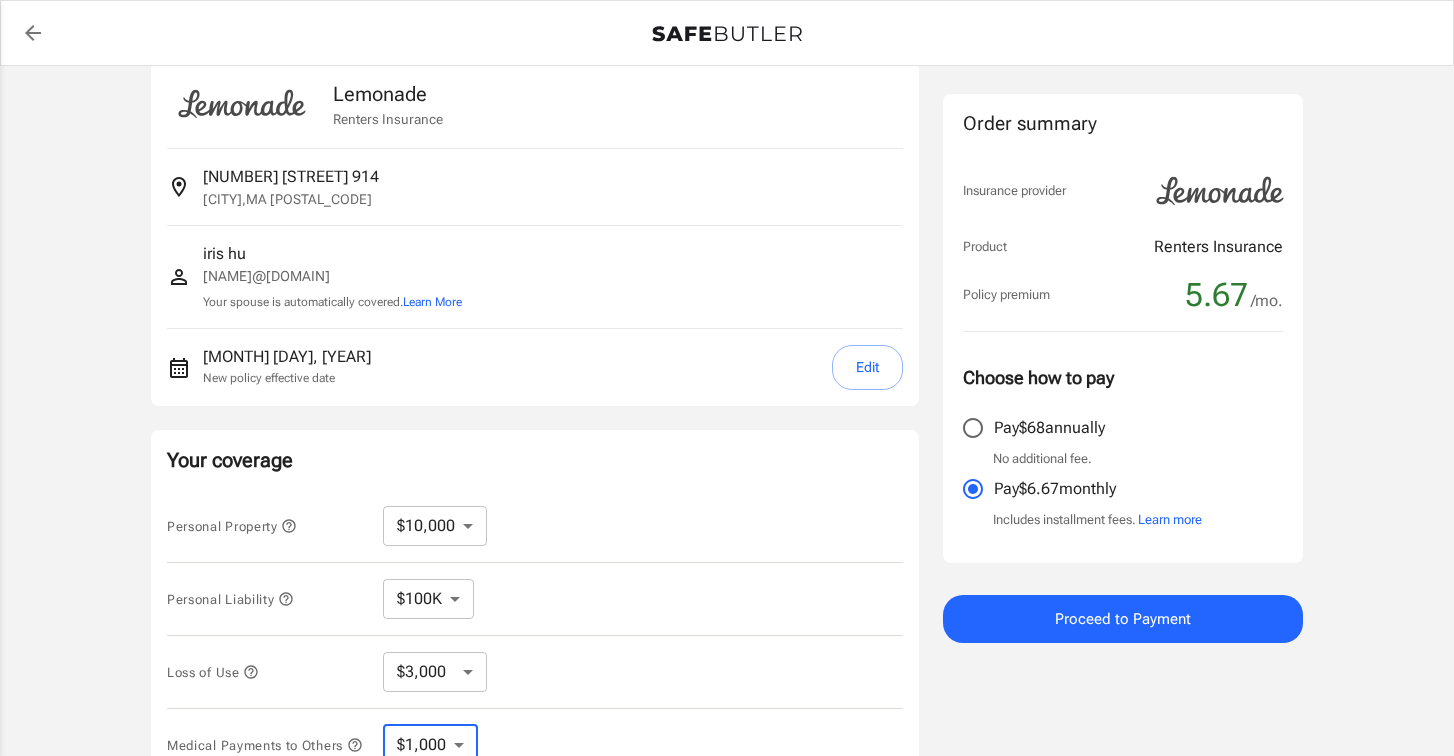 click on "Edit" at bounding box center [867, 367] 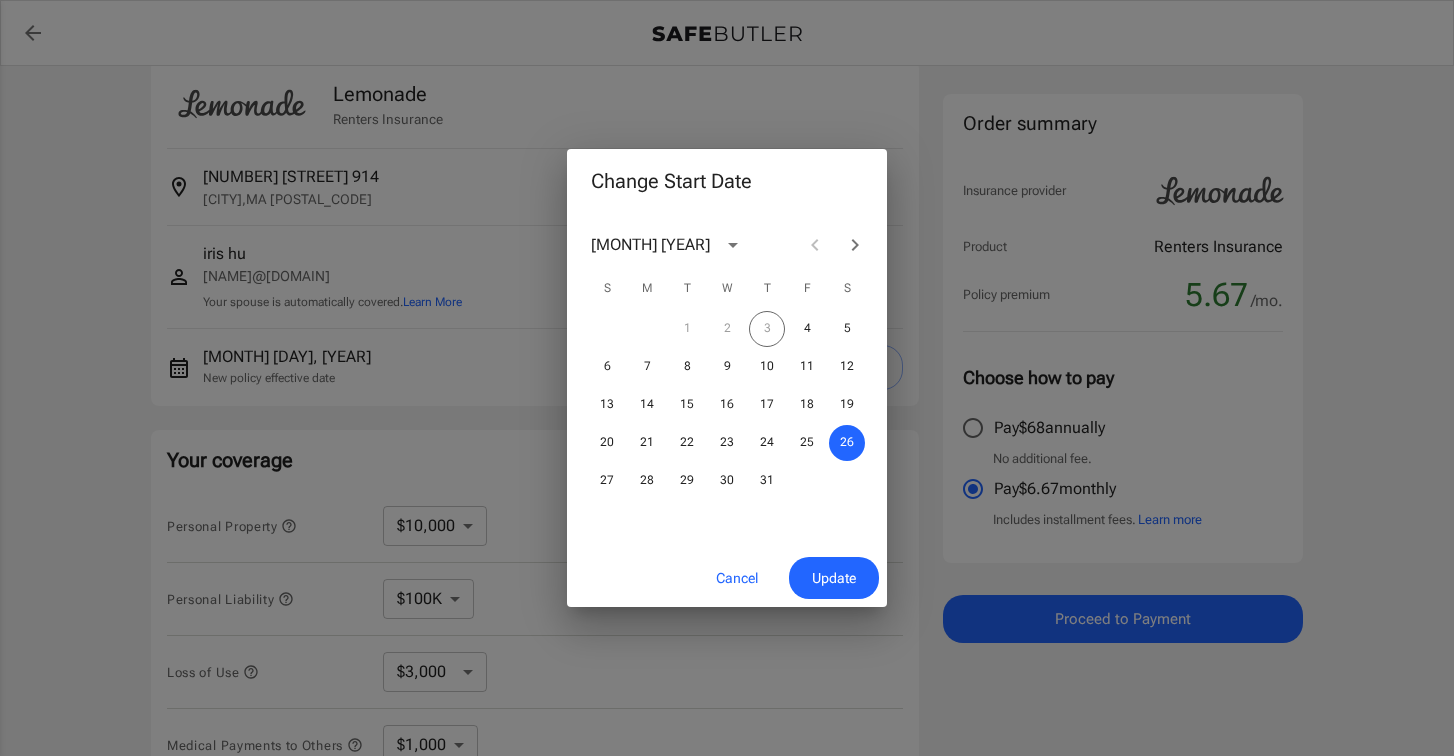 click on "Update" at bounding box center (834, 578) 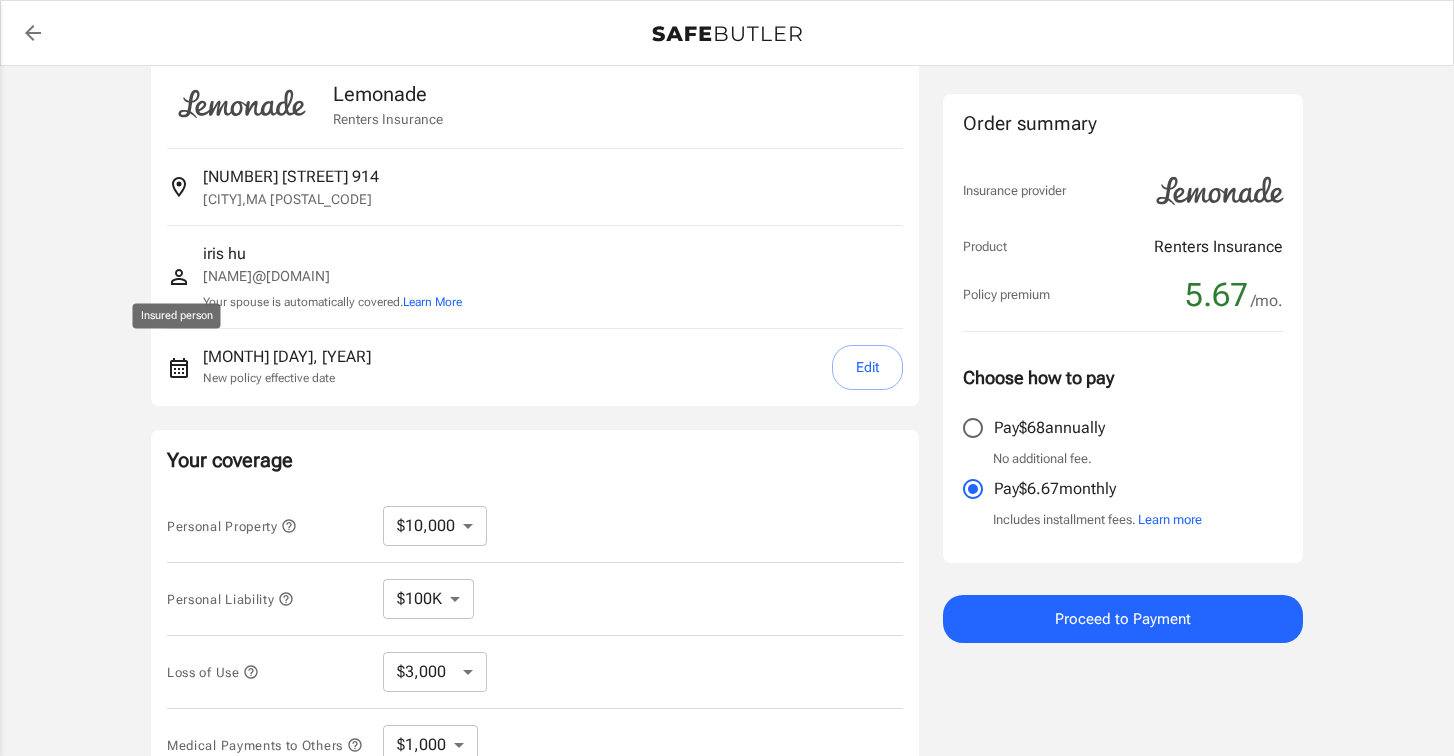 click at bounding box center [179, 277] 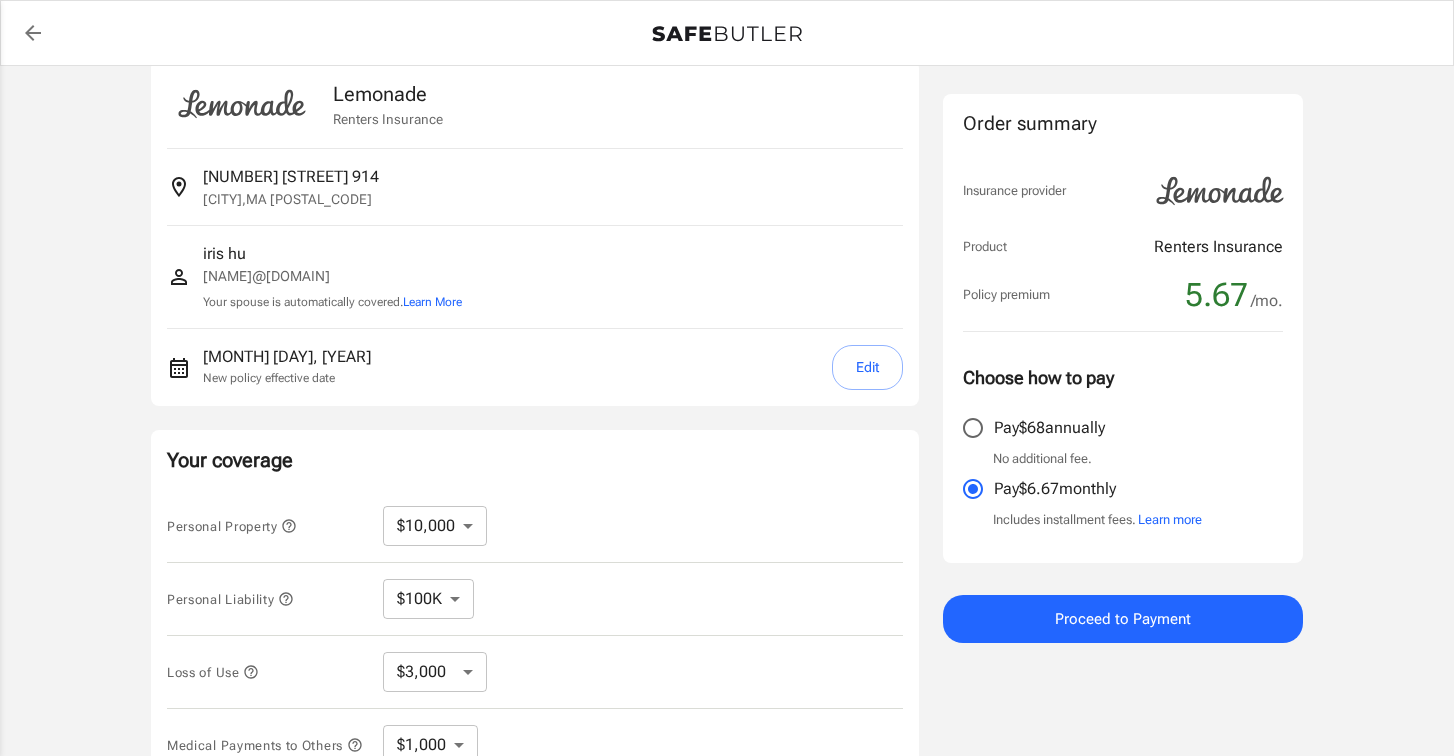click at bounding box center [185, 187] 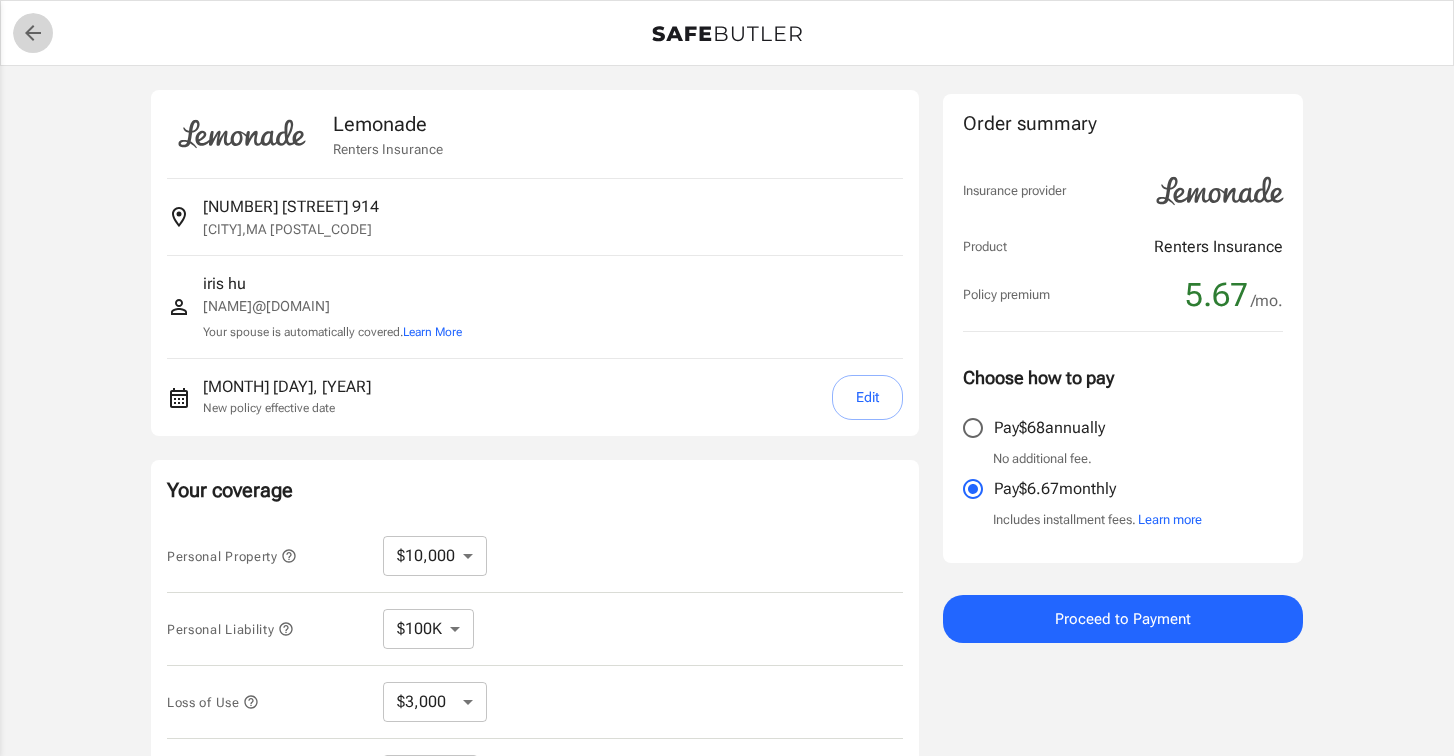 click at bounding box center (33, 33) 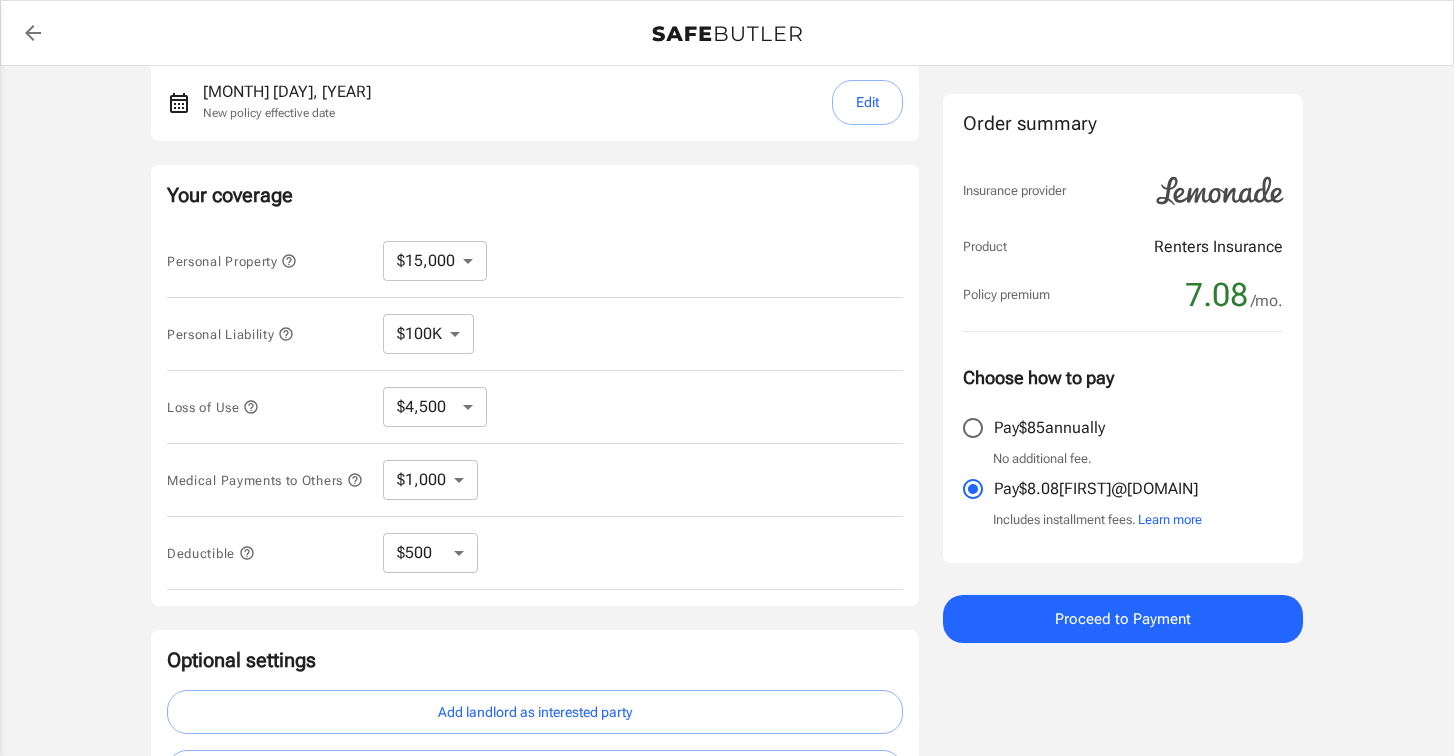 scroll, scrollTop: 303, scrollLeft: 0, axis: vertical 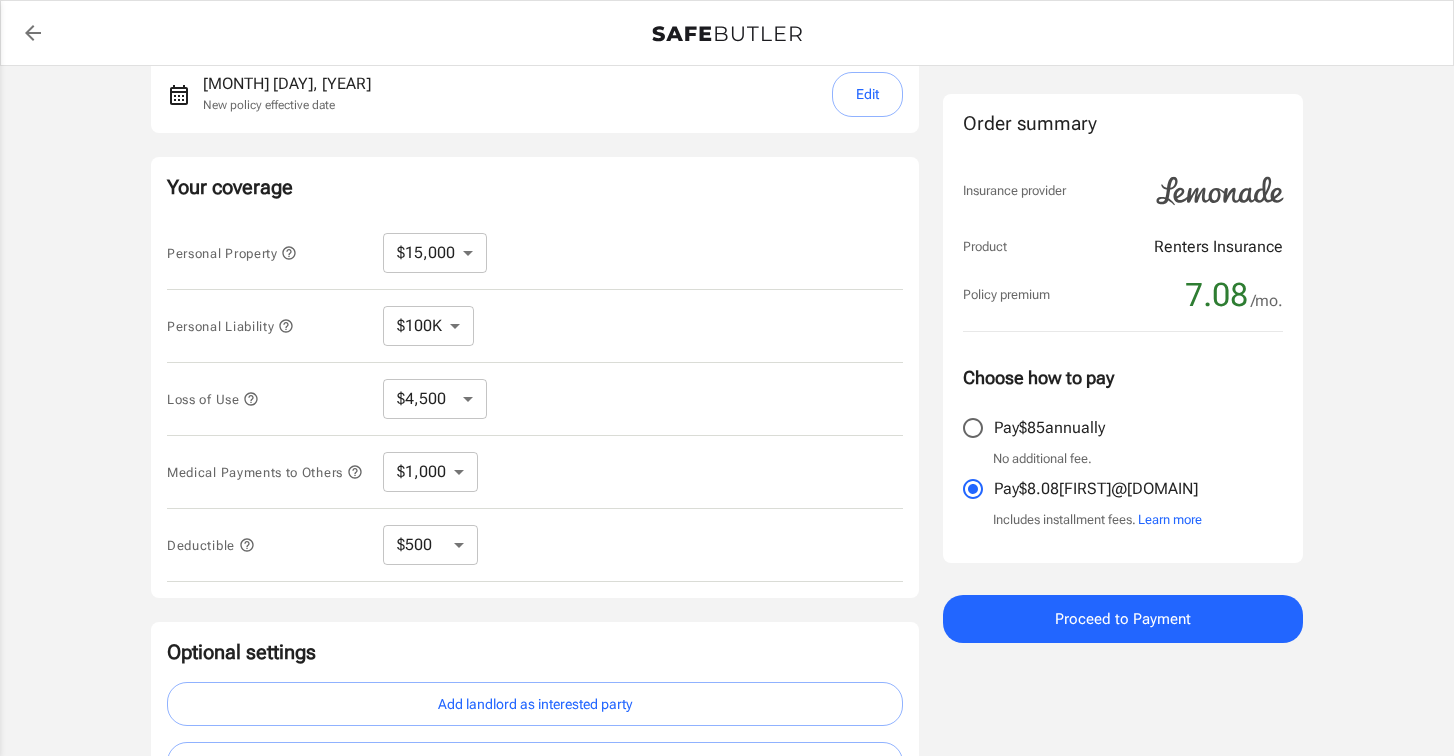 click on "$10,000 $15,000 $20,000 $25,000 $30,000 $40,000 $50,000 $100K $150K $200K $250K" at bounding box center (435, 253) 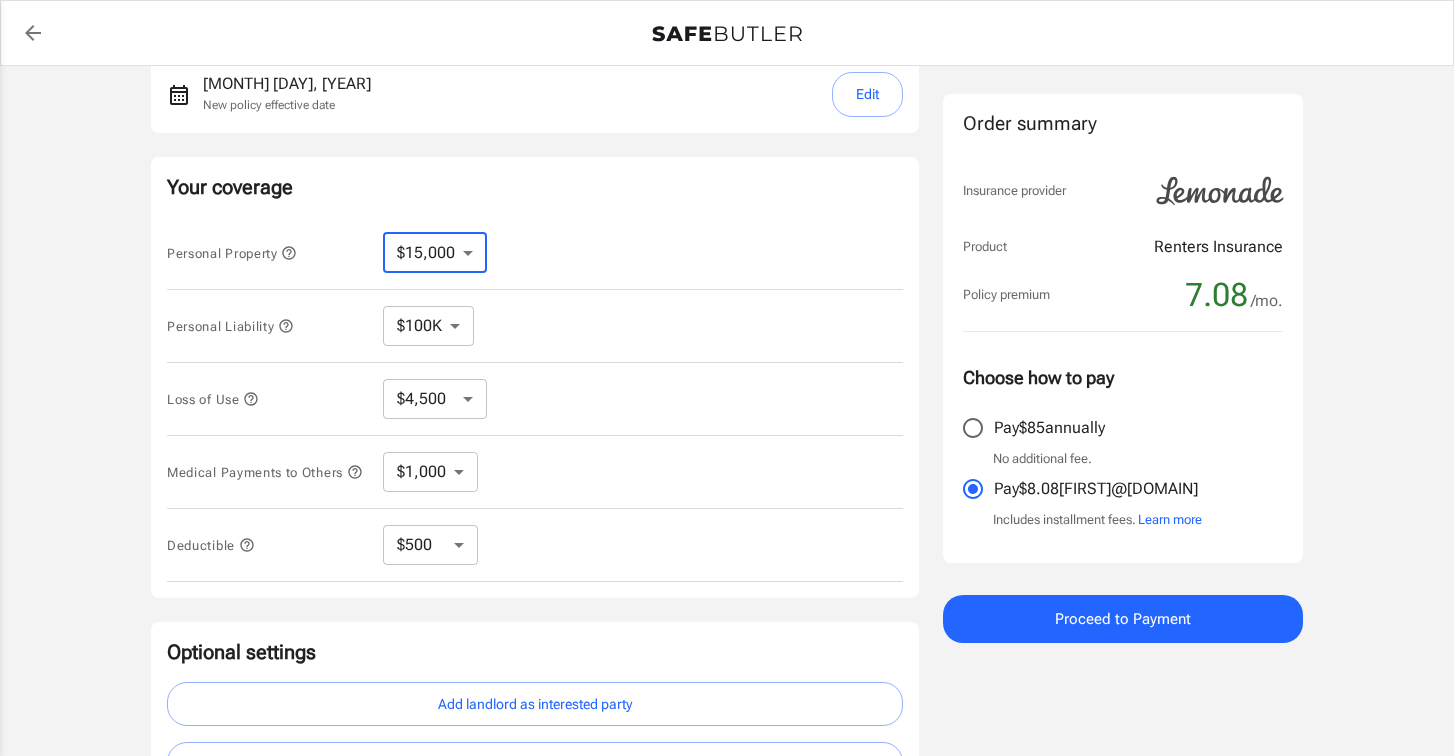 select on "10000" 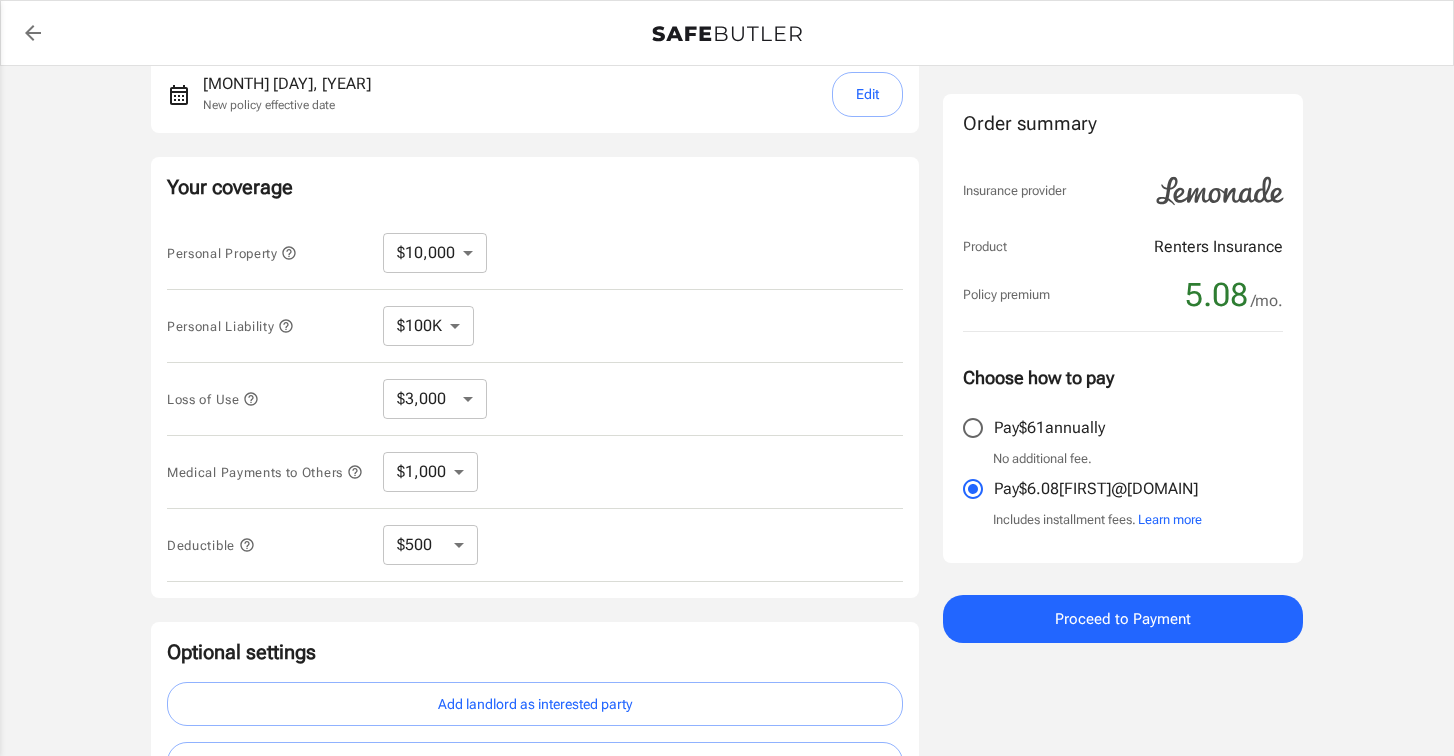 click on "$100K $200K $300K $400K $500K $1M" at bounding box center [428, 326] 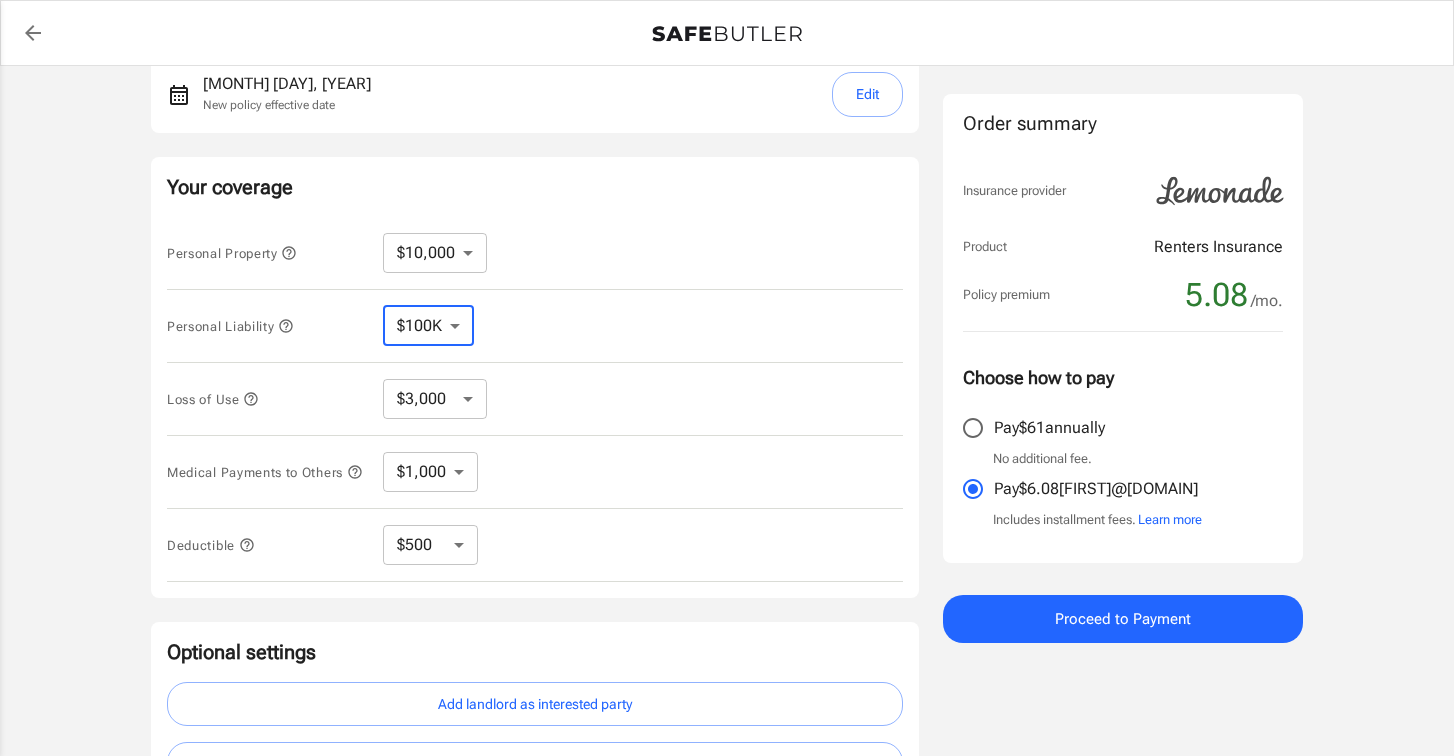 click on "$3,000 $6,000 $12,000 $21,000 $36,000 $60,000 $96,000 $153K $198K" at bounding box center [435, 399] 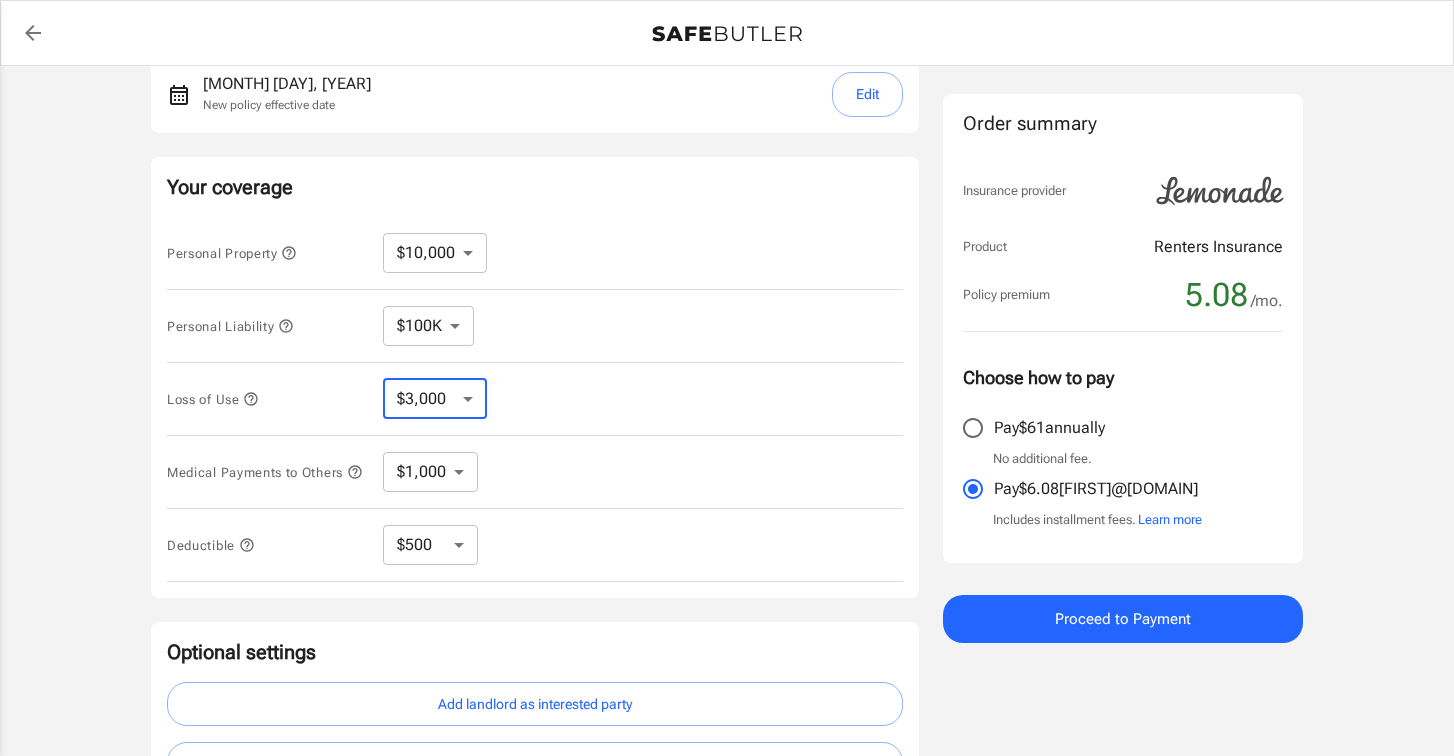 click on "$1,000 $2,000 $3,000 $4,000 $5,000" at bounding box center (430, 472) 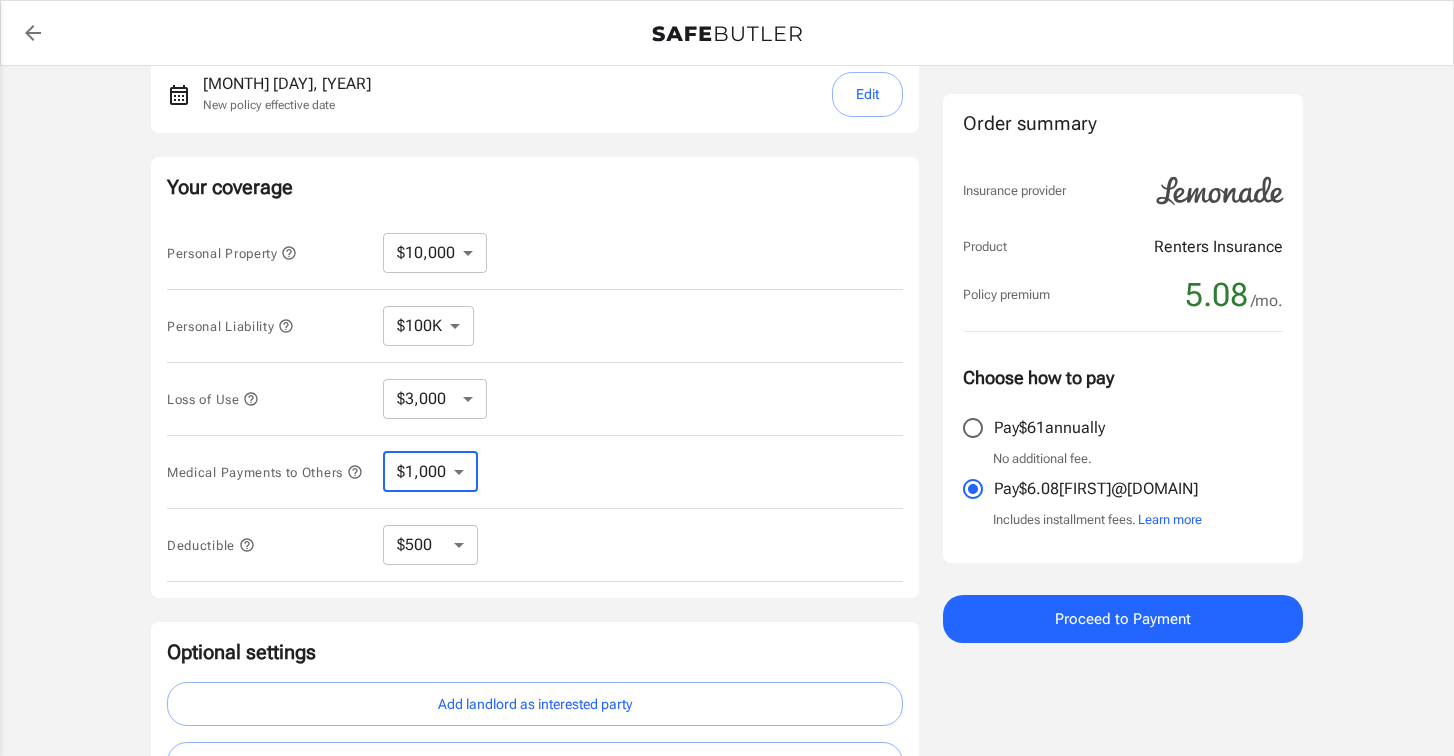 click on "$250 $500 $1,000 $2,500" at bounding box center (430, 545) 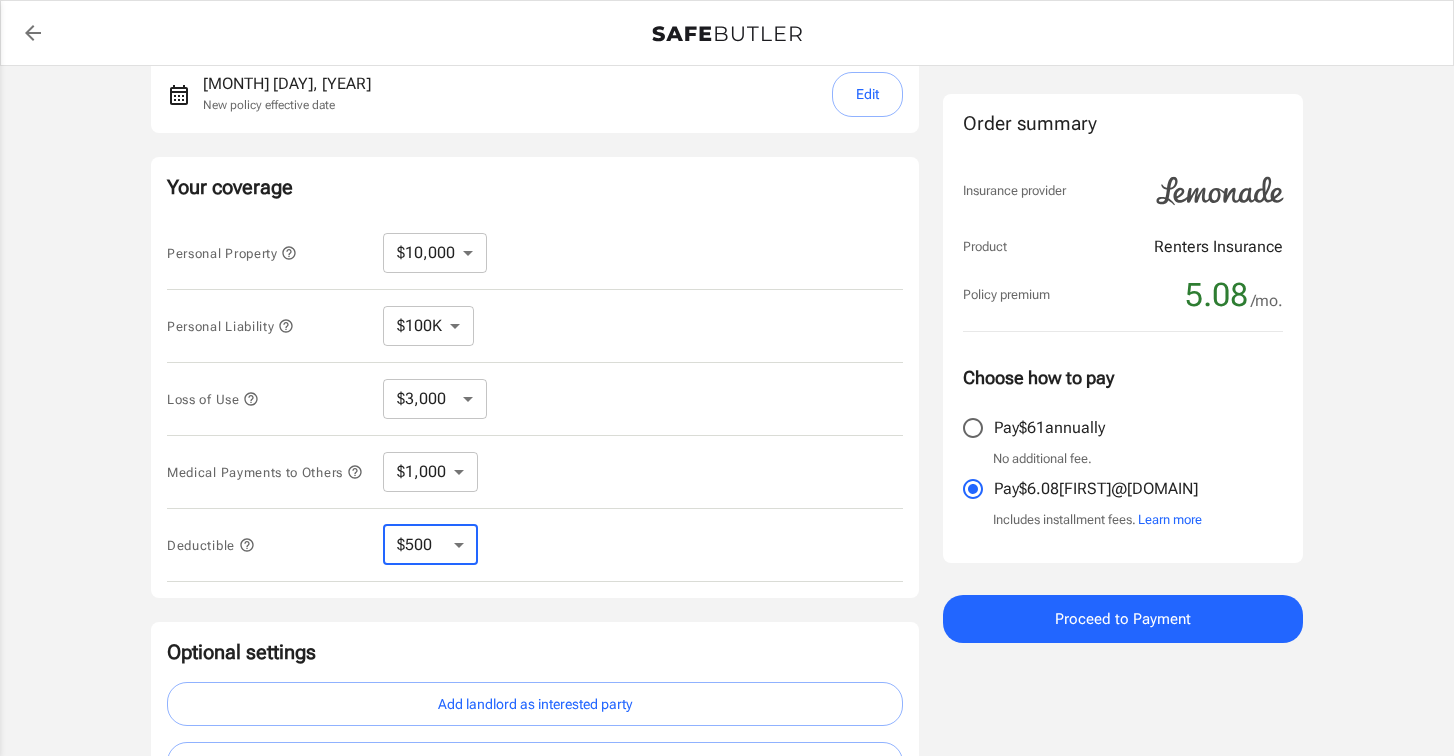 select on "250" 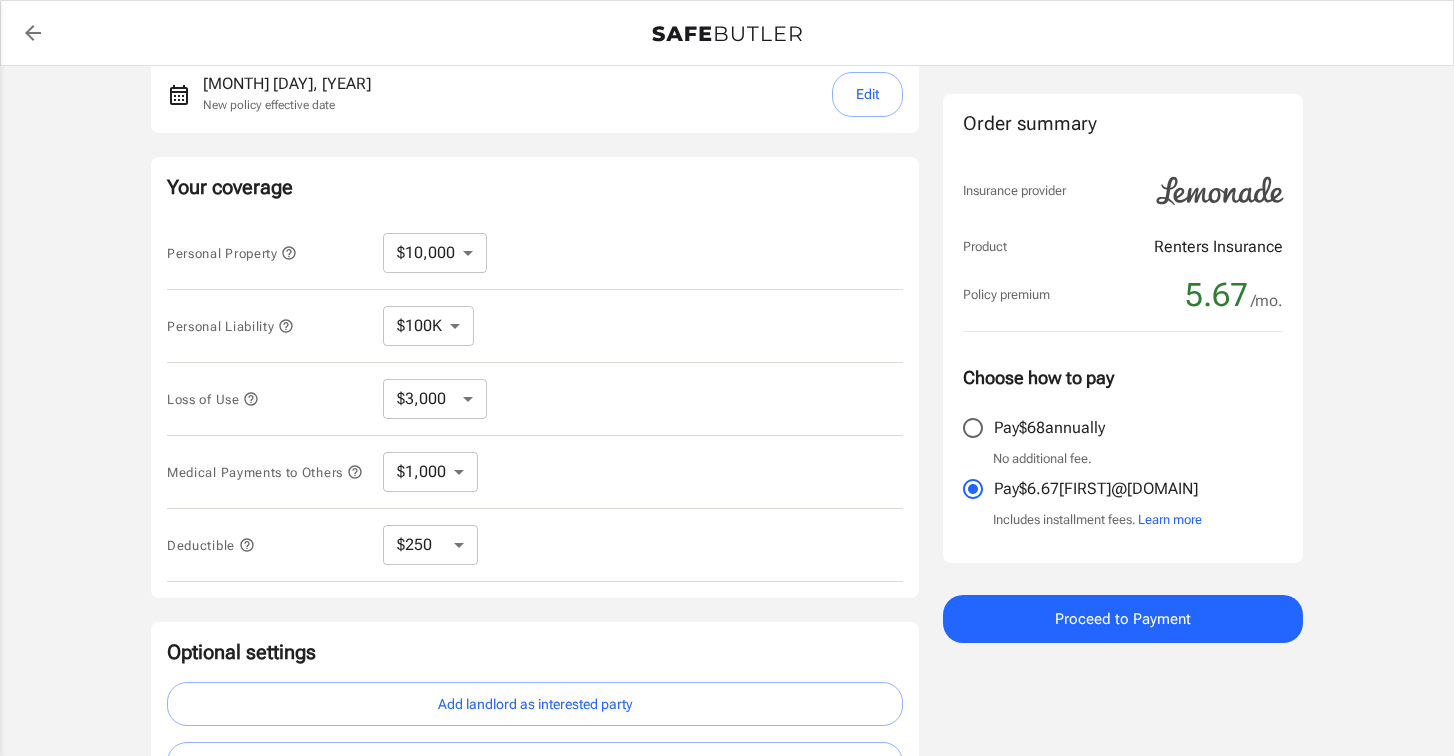 click on "Learn more" at bounding box center [1170, 520] 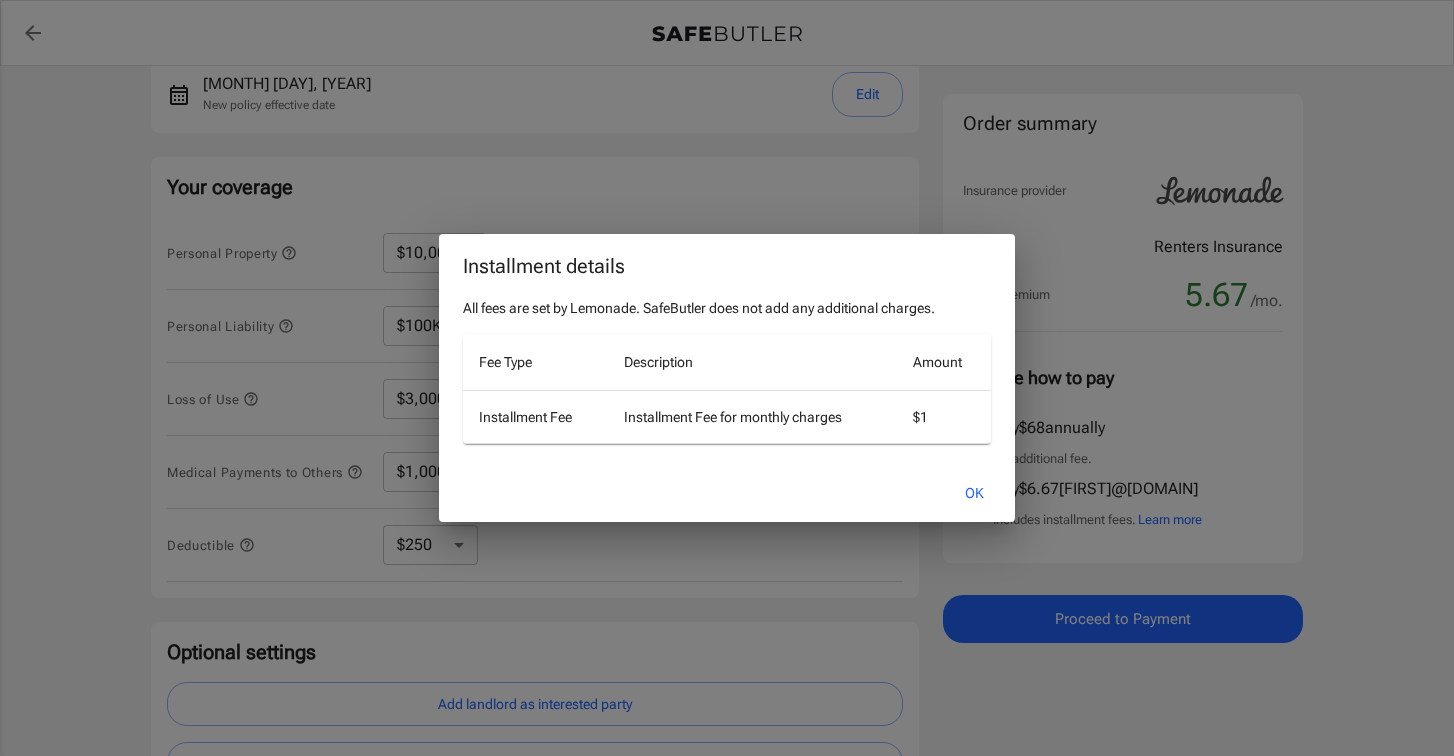 click on "OK" at bounding box center [974, 493] 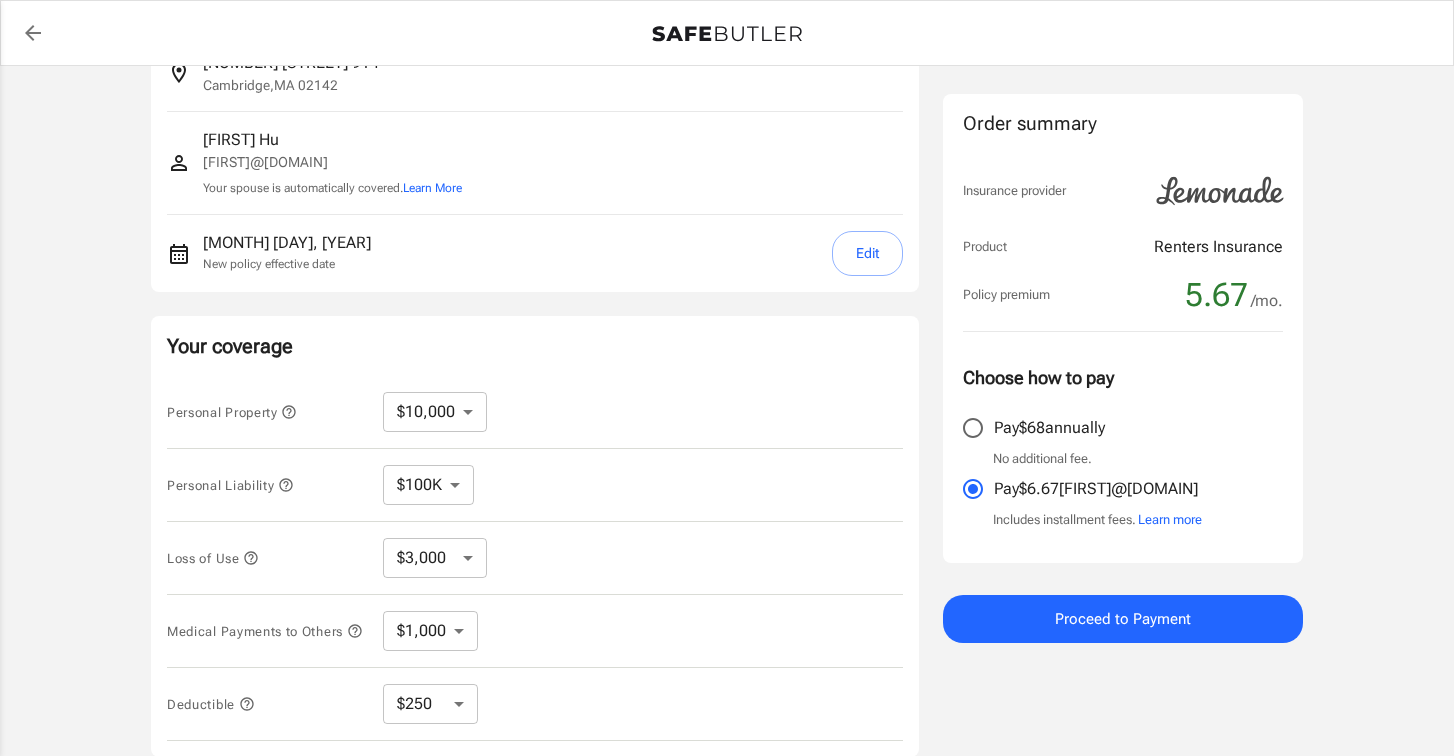 scroll, scrollTop: 140, scrollLeft: 0, axis: vertical 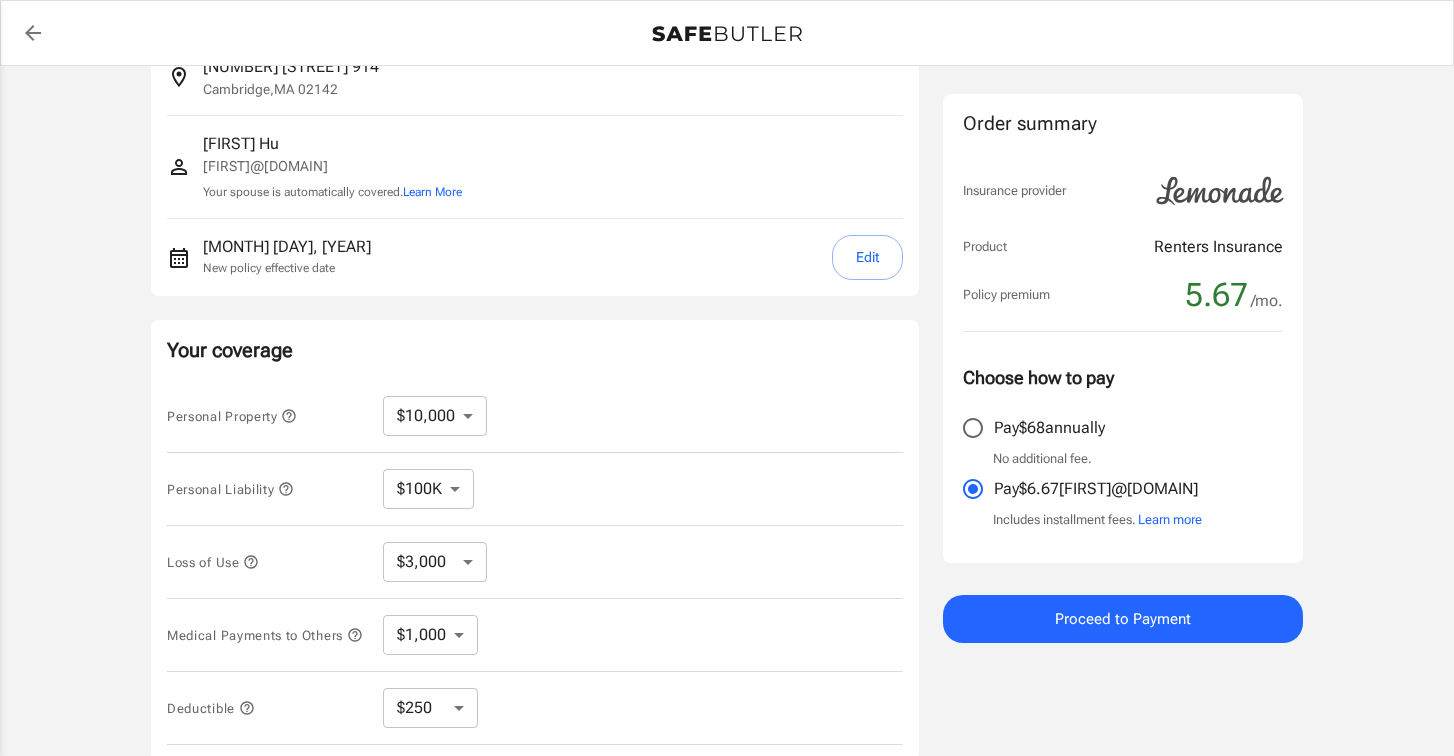 click on "Edit" at bounding box center (867, 257) 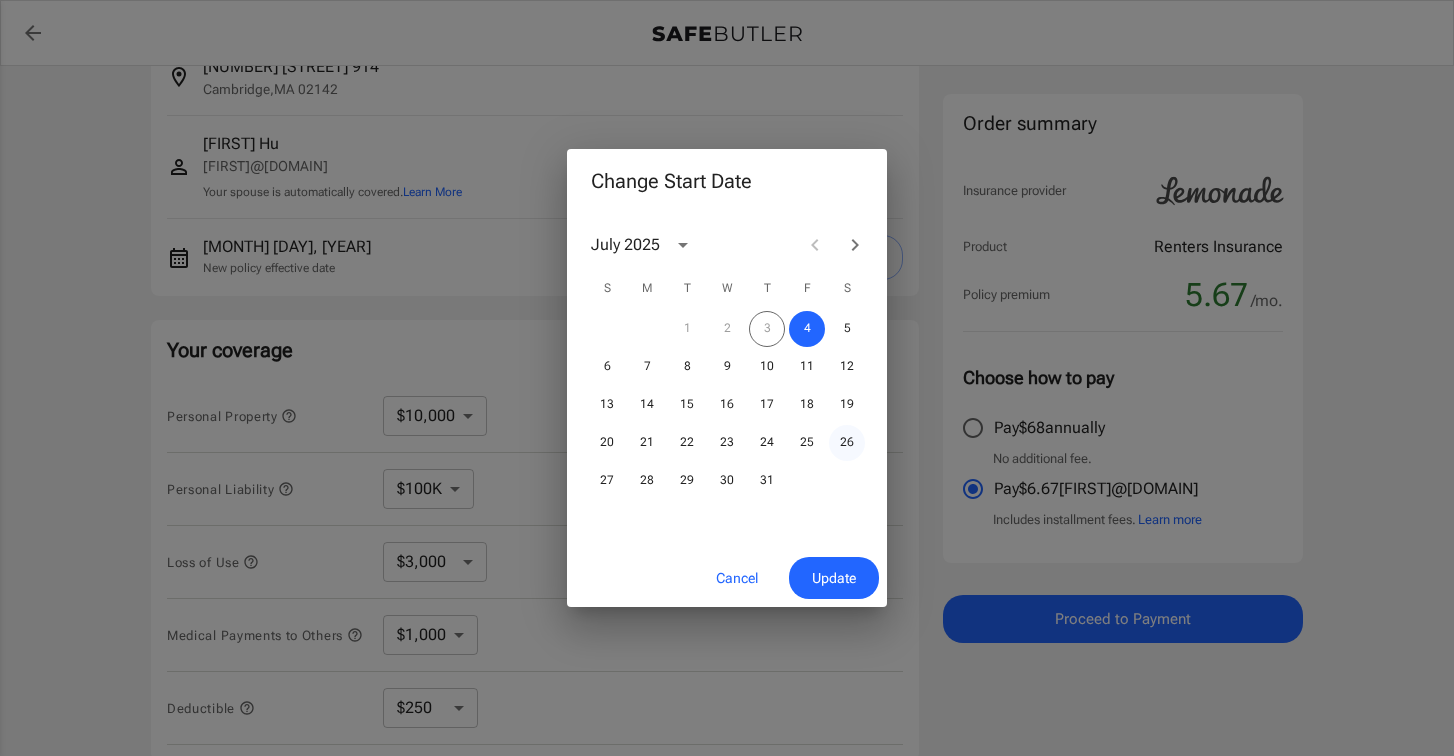 click on "26" at bounding box center [847, 329] 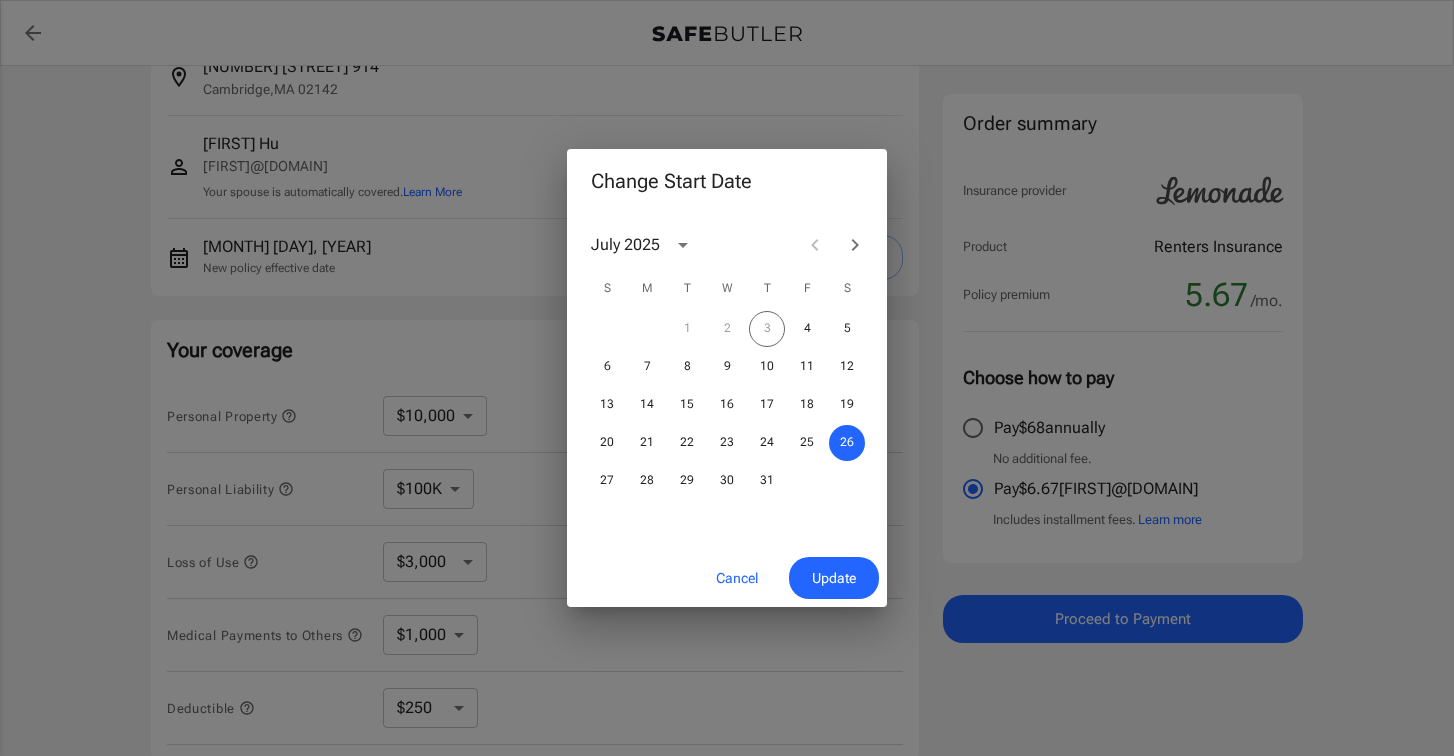 click on "Update" at bounding box center [834, 578] 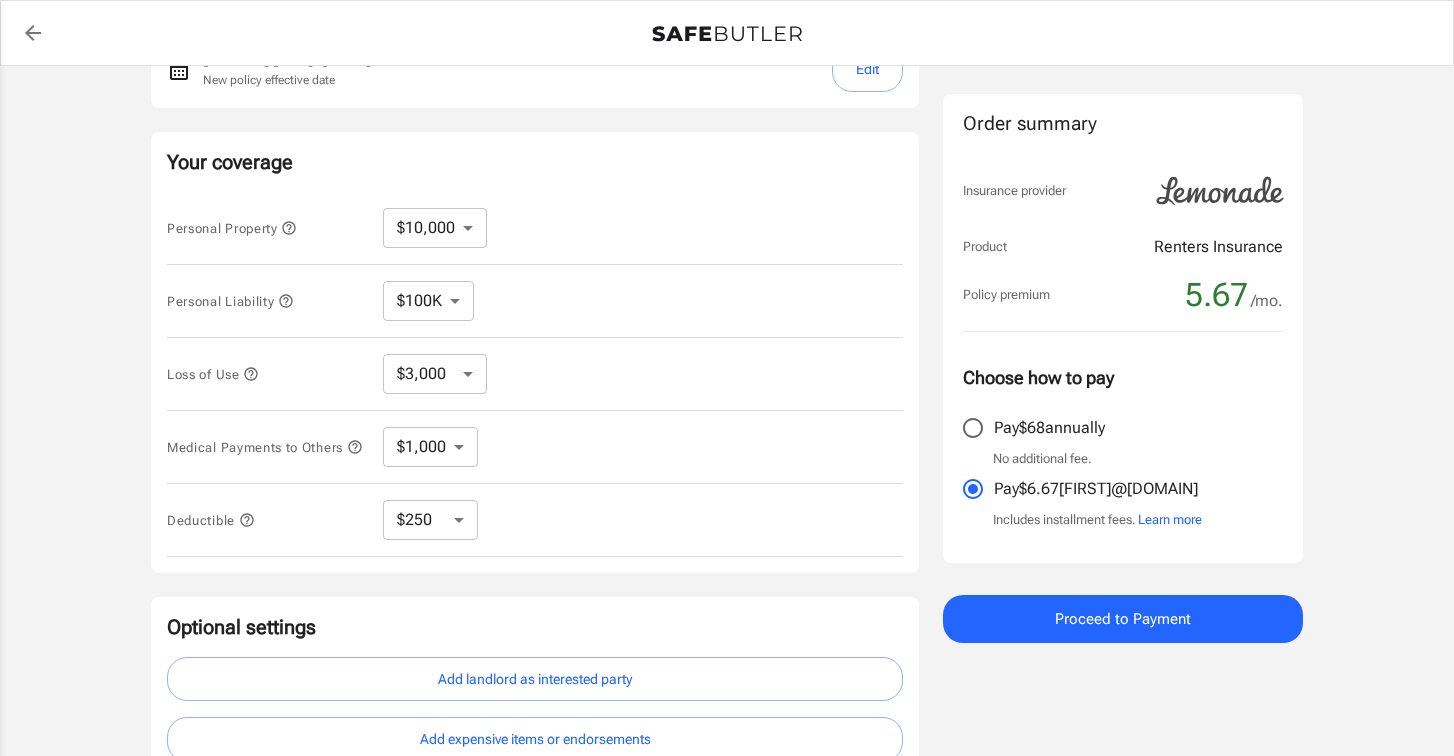 scroll, scrollTop: 329, scrollLeft: 0, axis: vertical 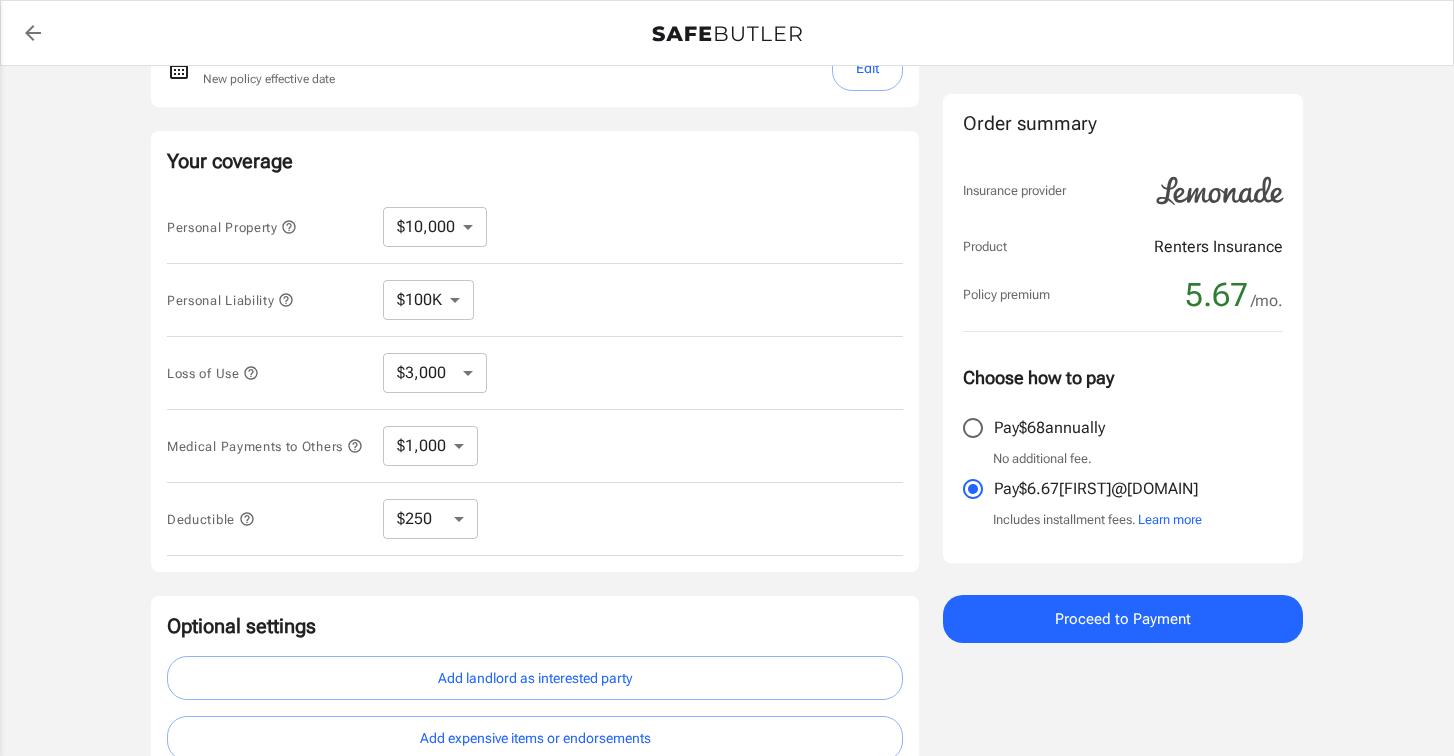 click on "$3,000 $6,000 $12,000 $21,000 $36,000 $60,000 $96,000 $153K $198K" at bounding box center (435, 373) 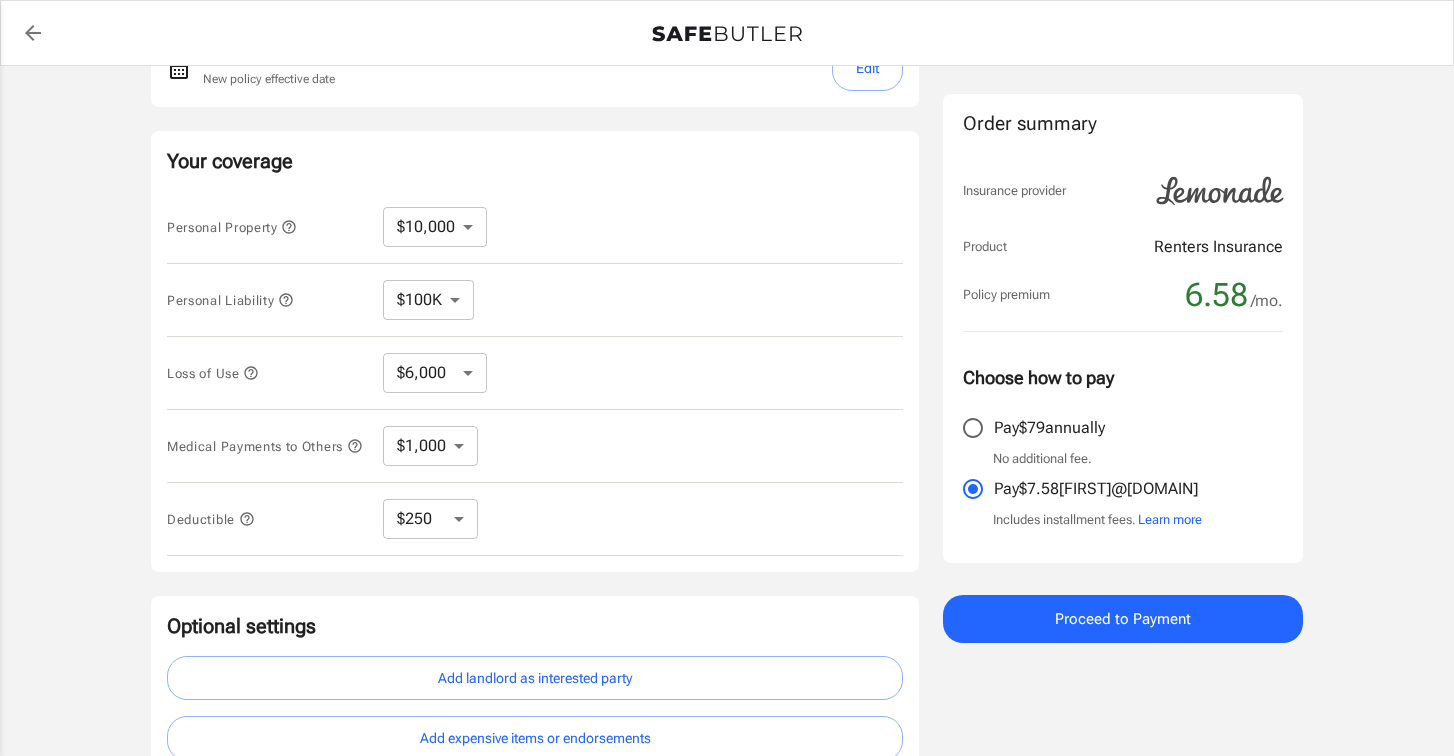 click on "$3,000 $6,000 $12,000 $21,000 $36,000 $60,000 $96,000 $153K $198K" at bounding box center (435, 373) 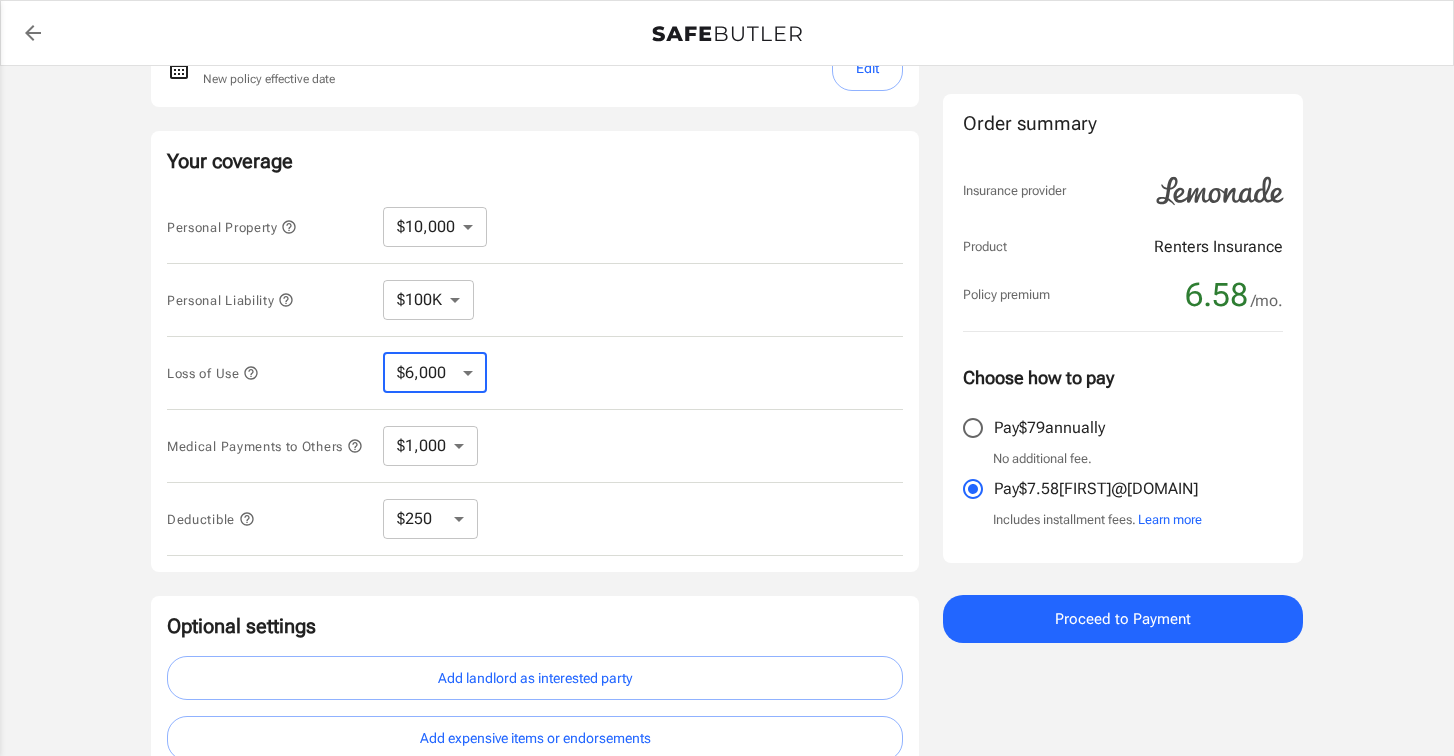 select on "3000" 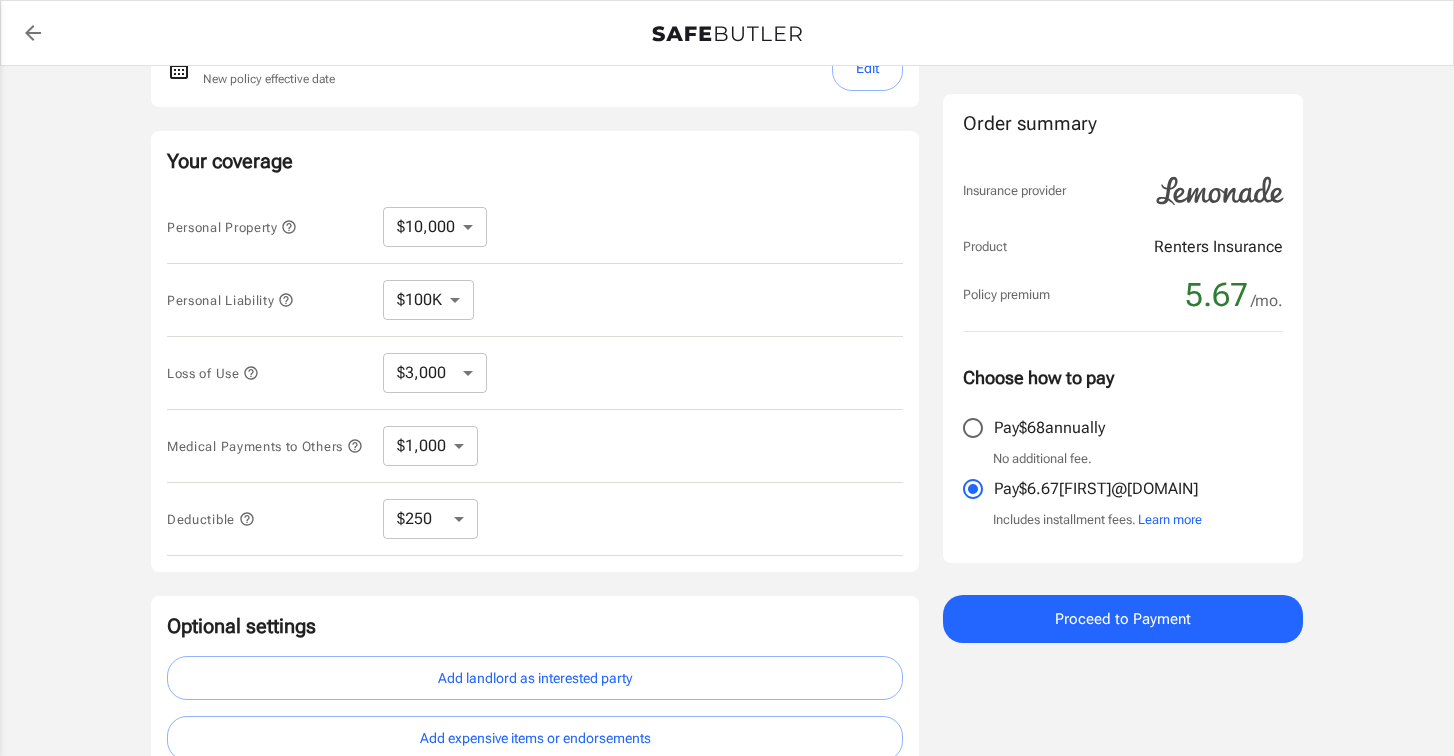 click on "$250 $500 $1,000 $2,500" at bounding box center (430, 519) 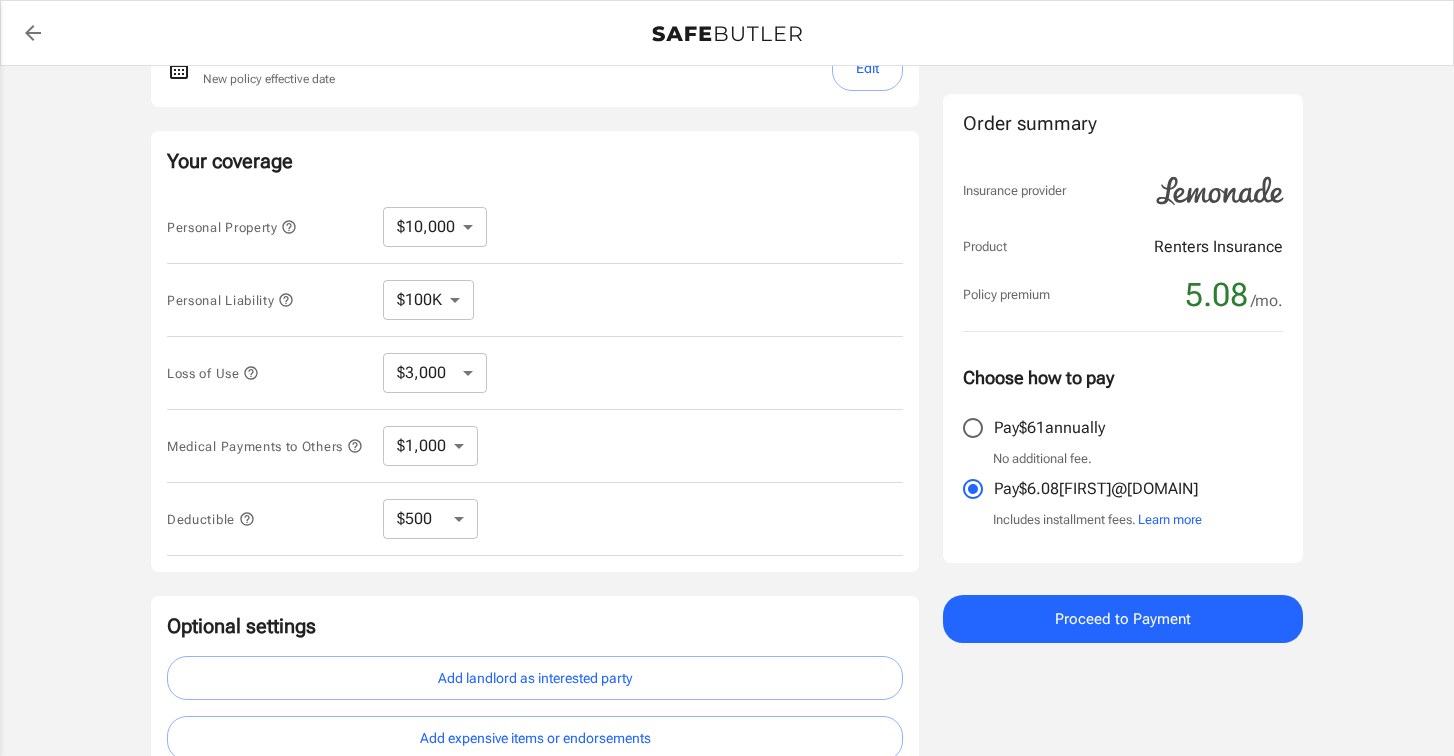 click on "$250 $500 $1,000 $2,500" at bounding box center (430, 519) 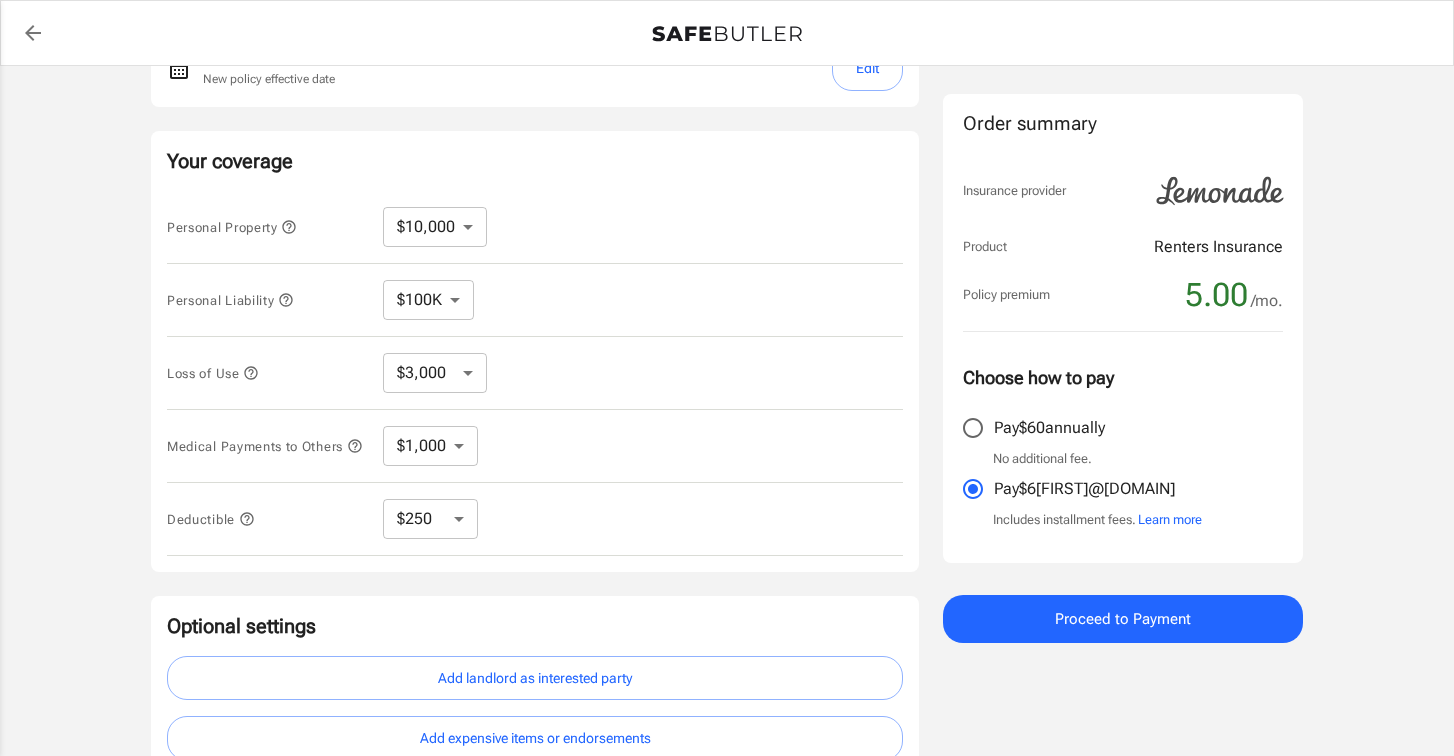 click on "$250 $500 $1,000 $2,500" at bounding box center [430, 519] 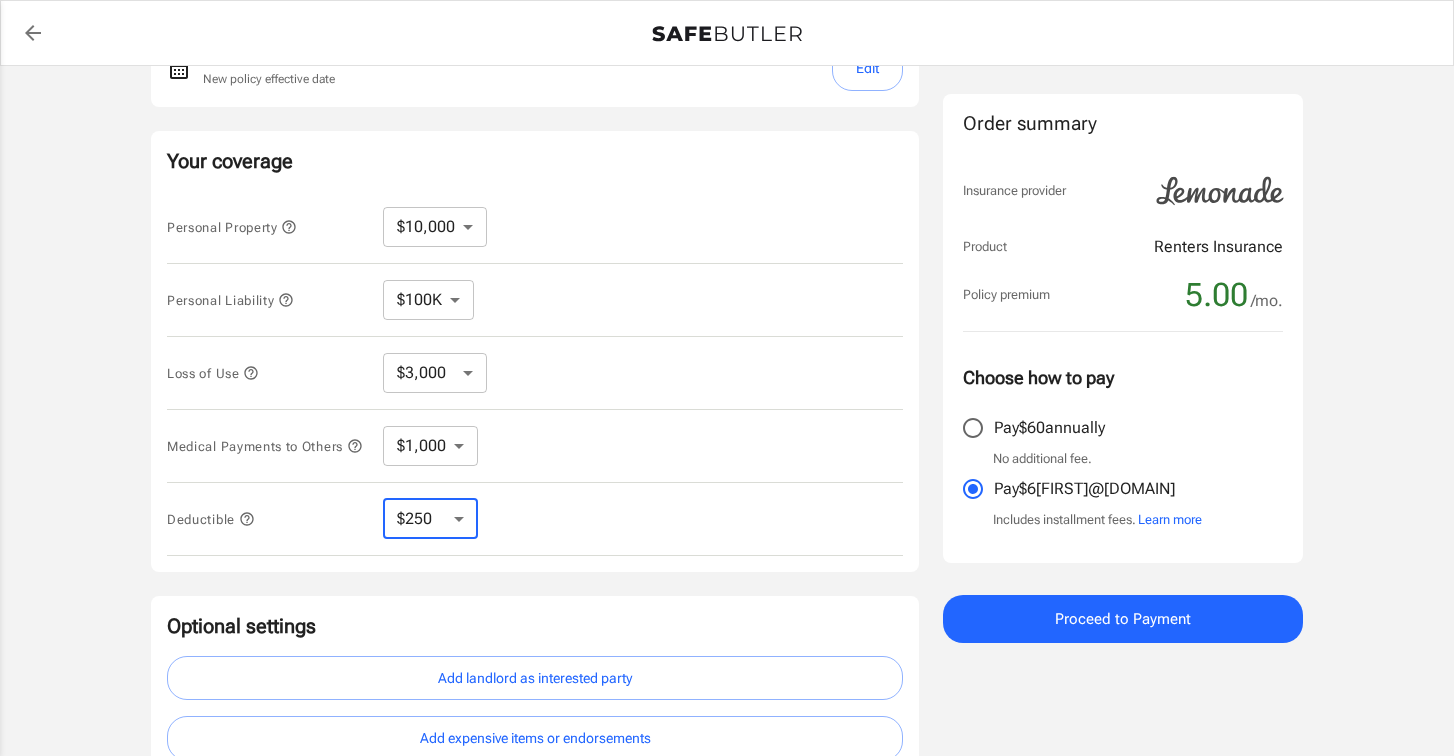 select on "250" 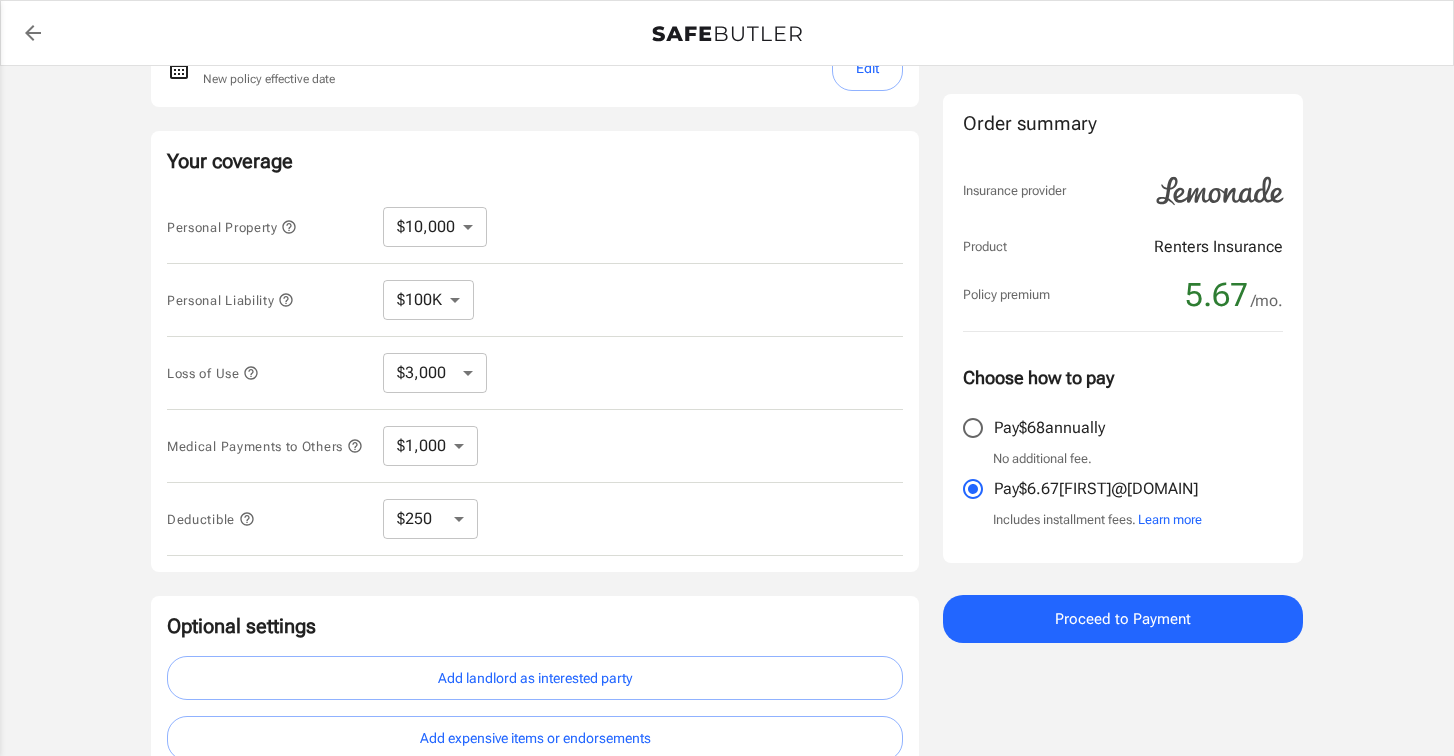 scroll, scrollTop: 522, scrollLeft: 0, axis: vertical 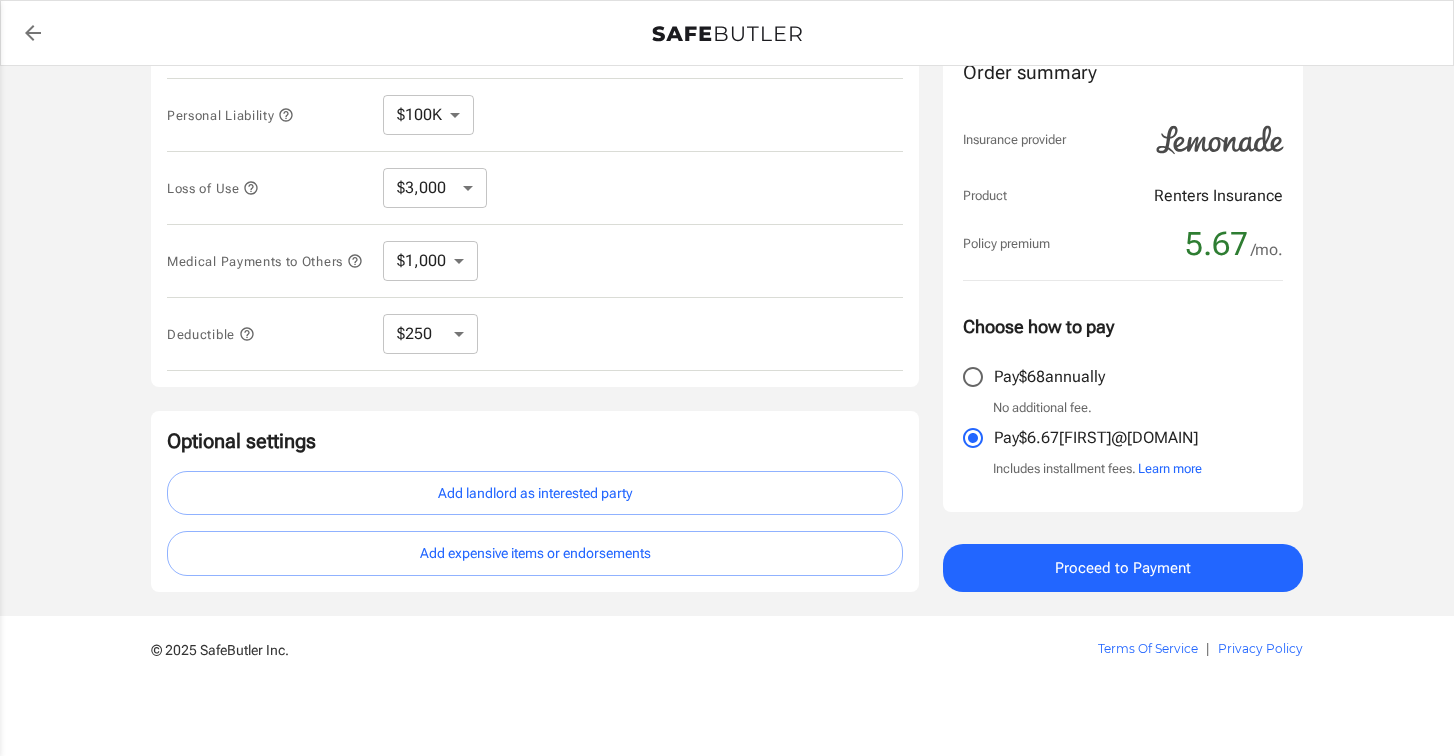 click on "Proceed to Payment" at bounding box center [1123, 568] 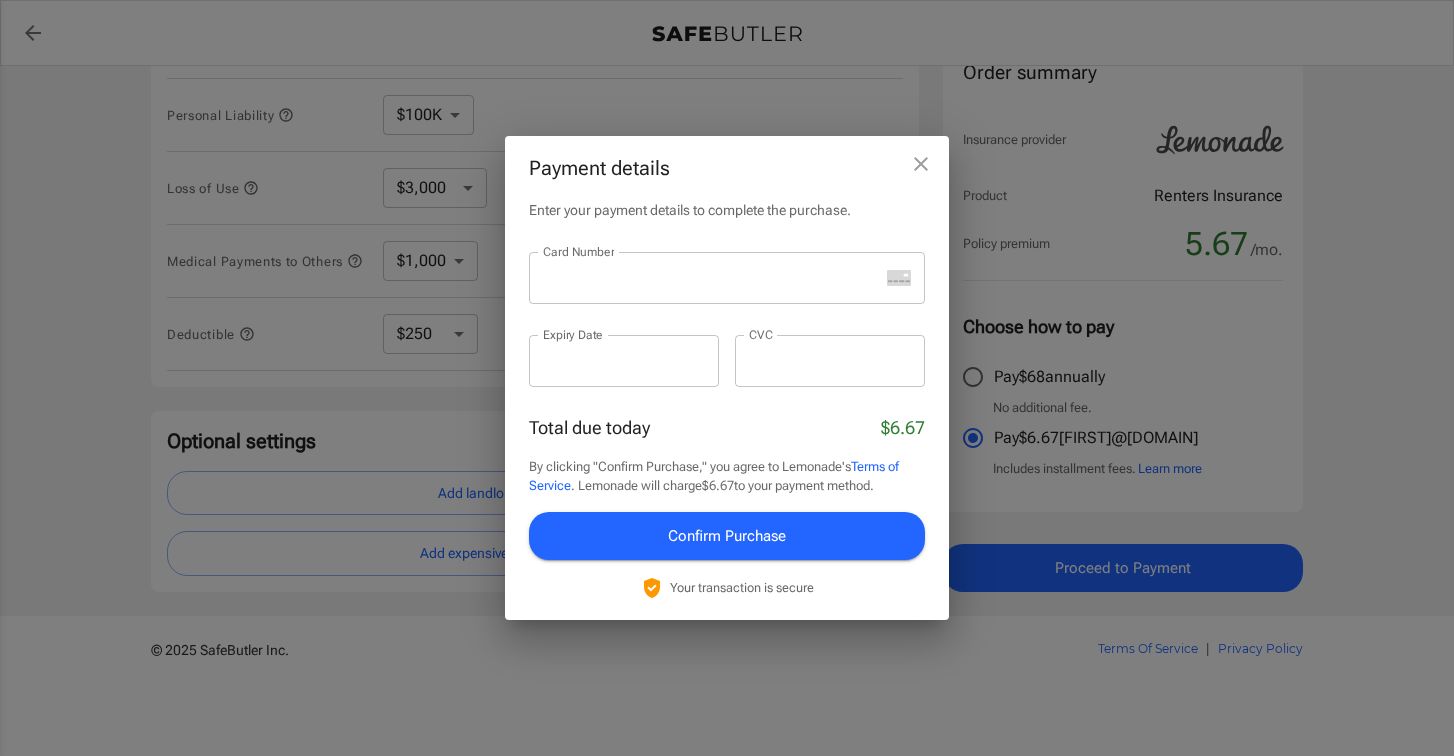click at bounding box center [704, 278] 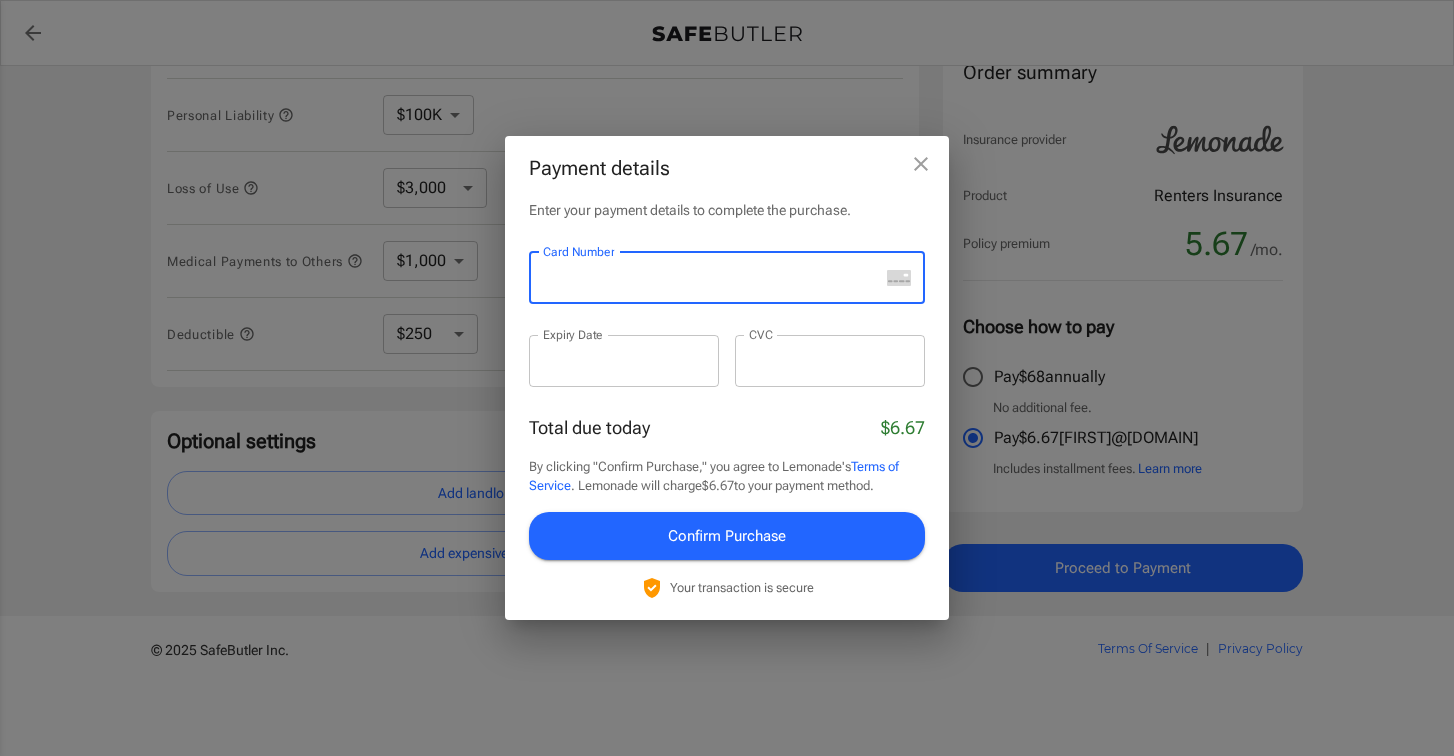 scroll, scrollTop: 521, scrollLeft: 0, axis: vertical 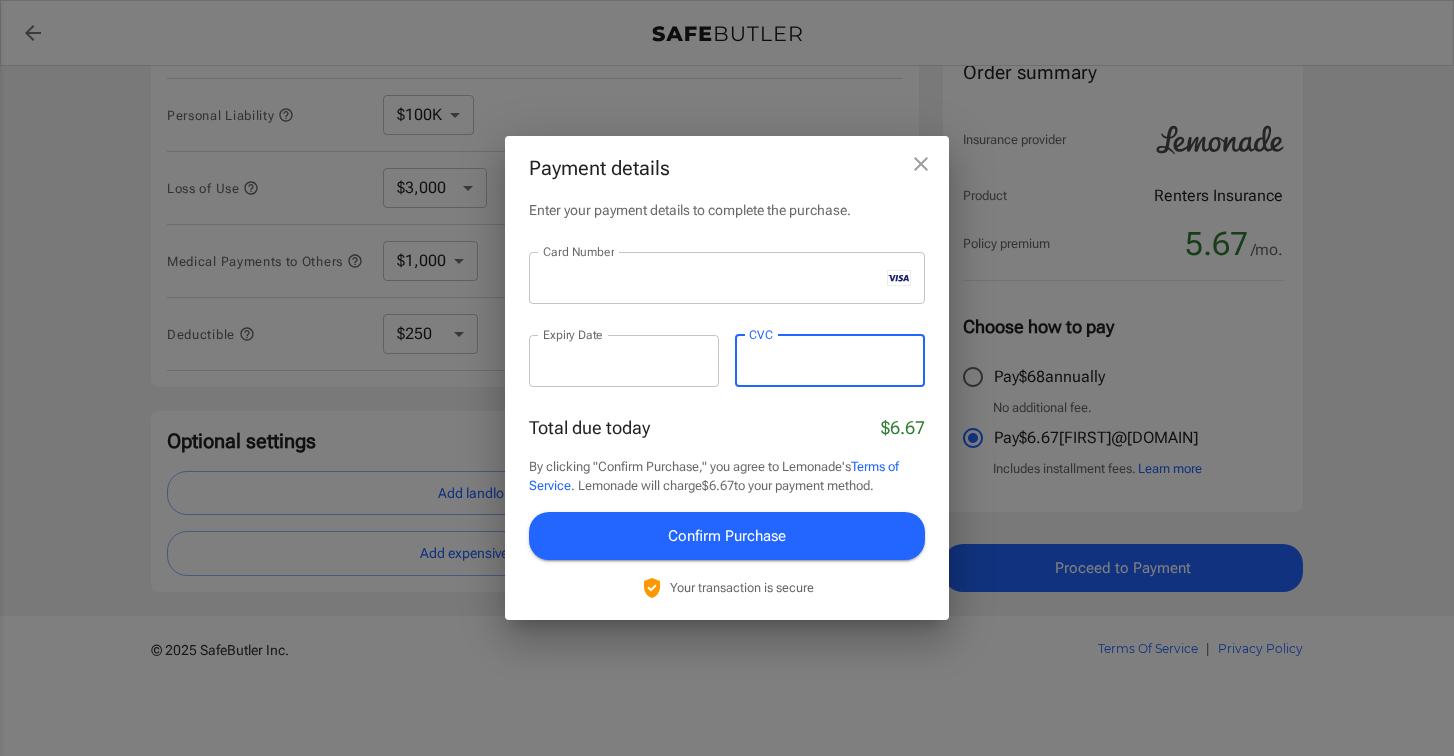 click on "Confirm Purchase" at bounding box center (727, 536) 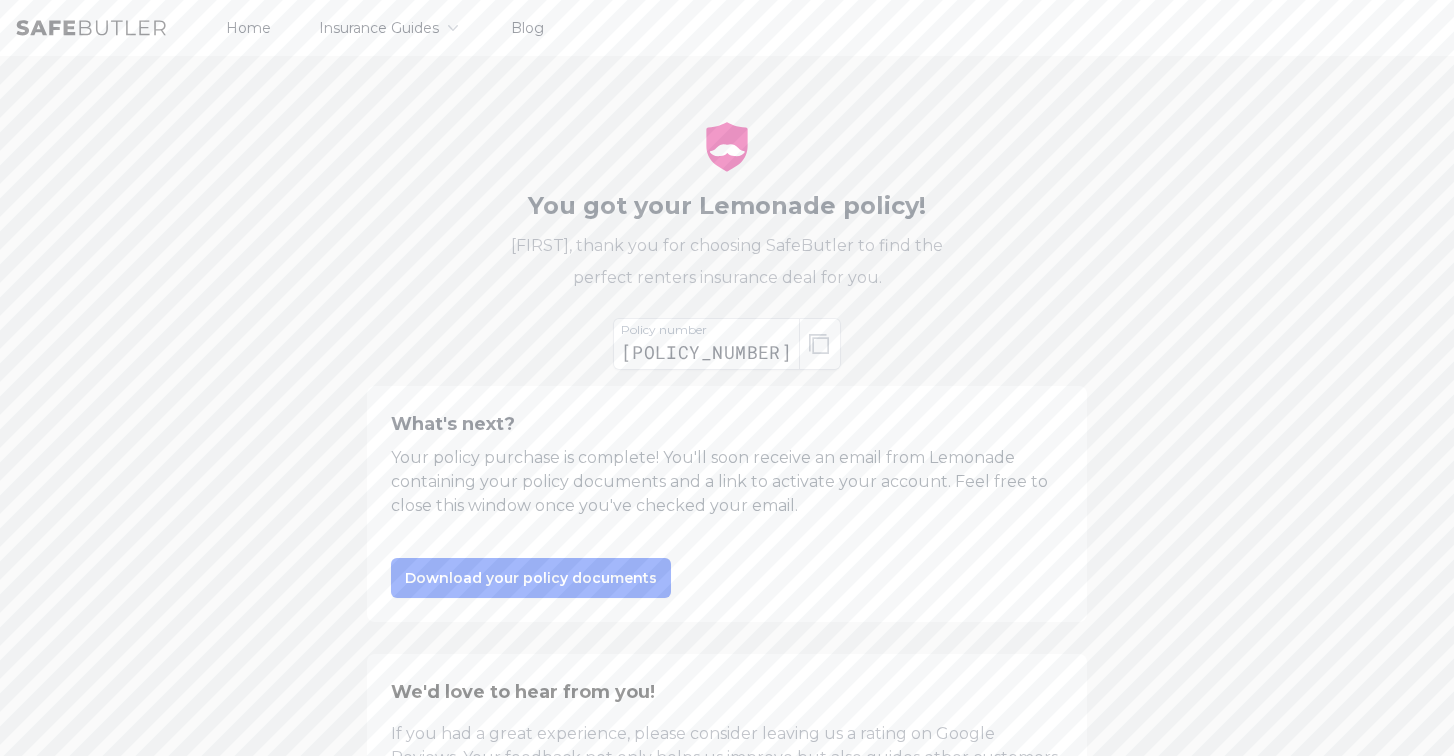 scroll, scrollTop: 0, scrollLeft: 0, axis: both 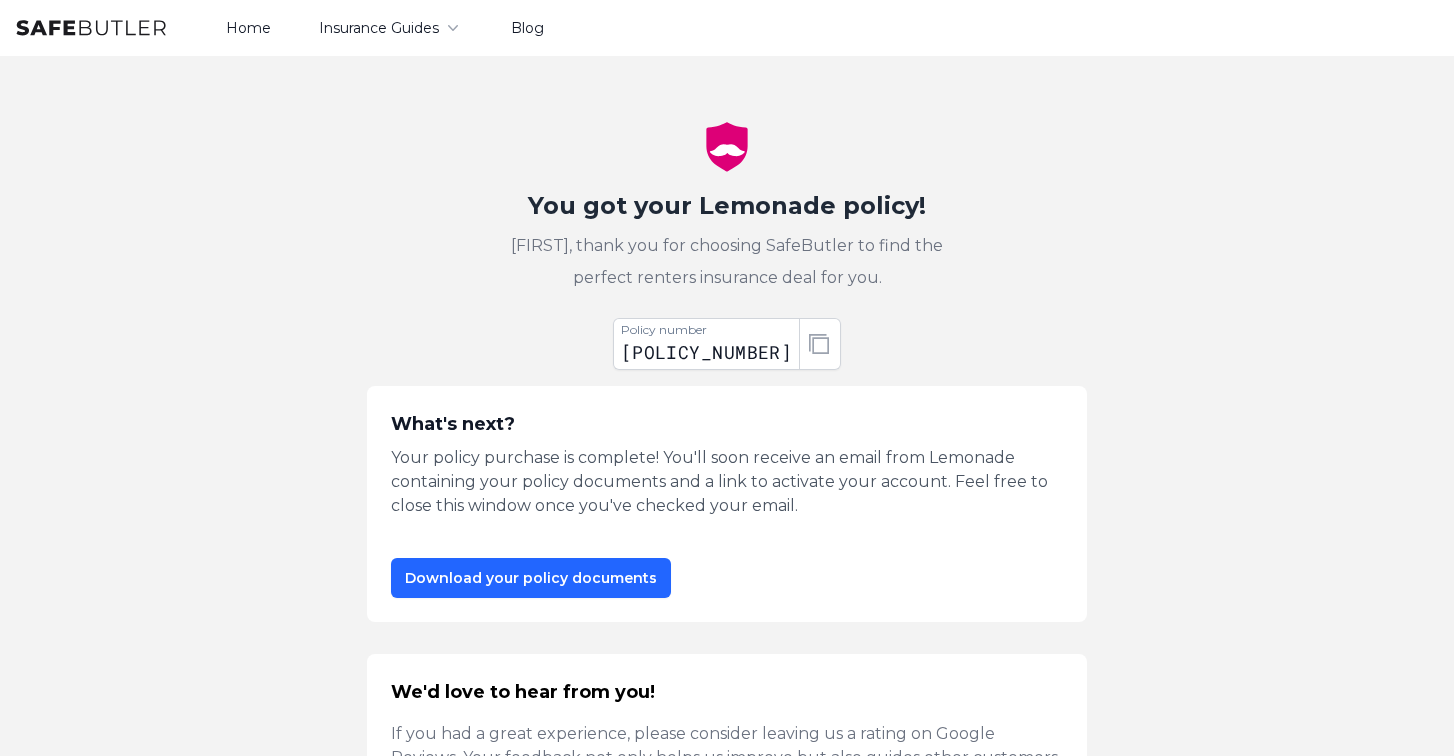 click on "Download your policy documents" at bounding box center [531, 578] 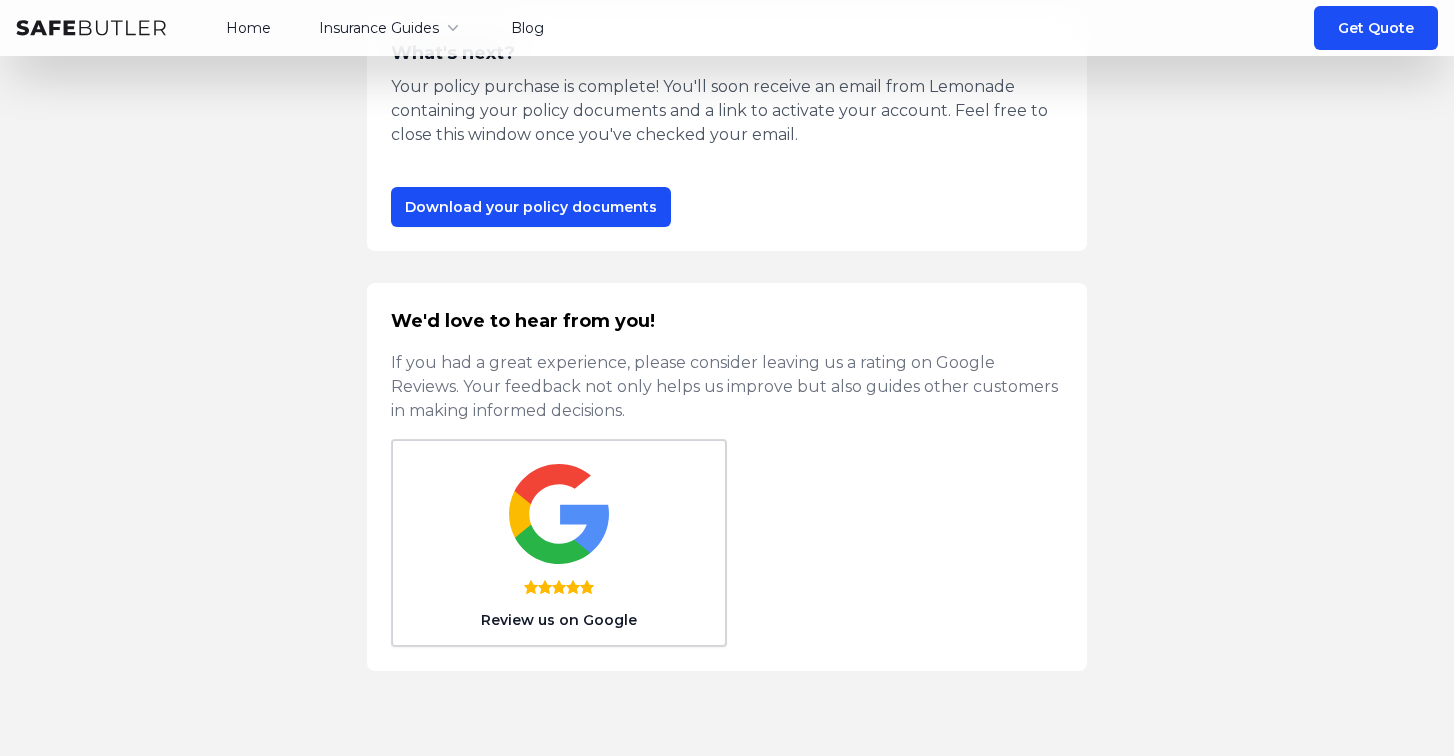 scroll, scrollTop: 0, scrollLeft: 0, axis: both 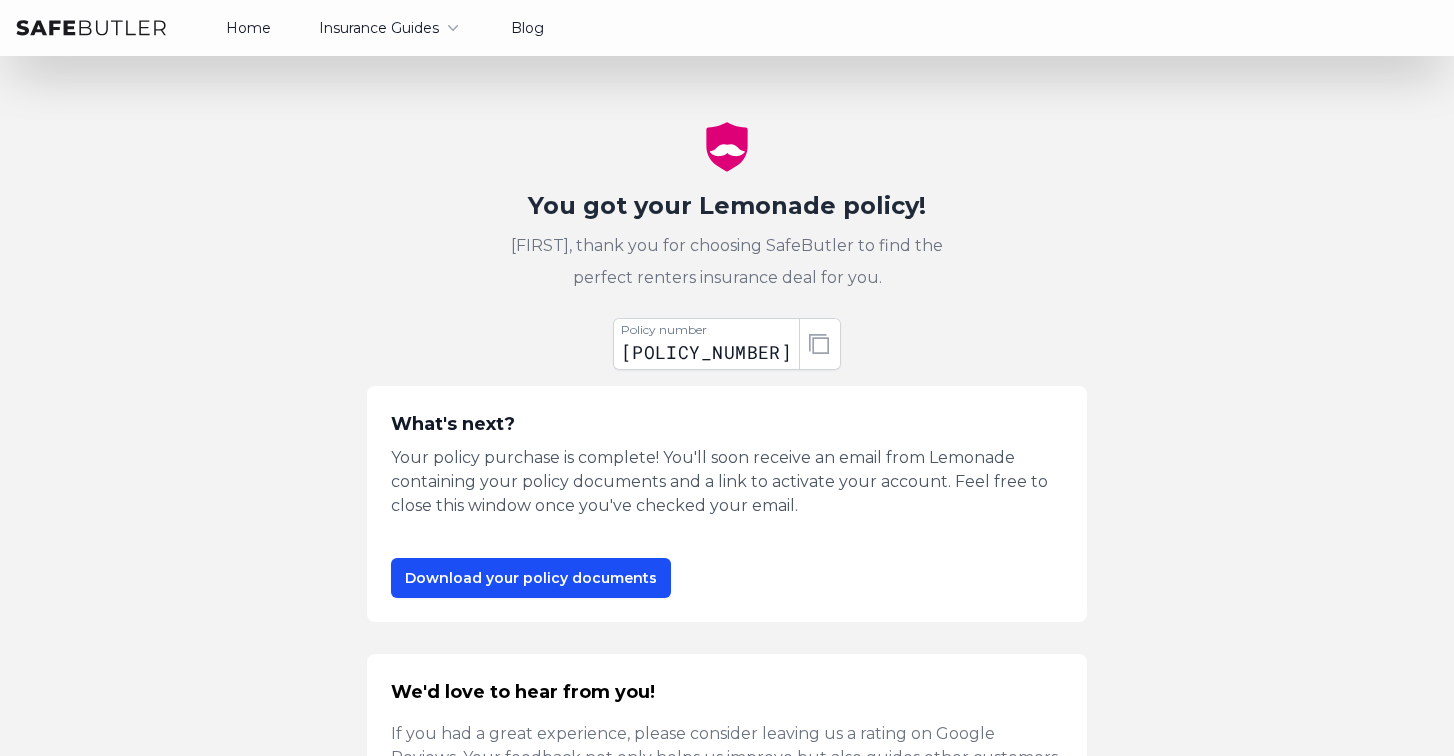 click on "Insurance Guides" at bounding box center (391, 28) 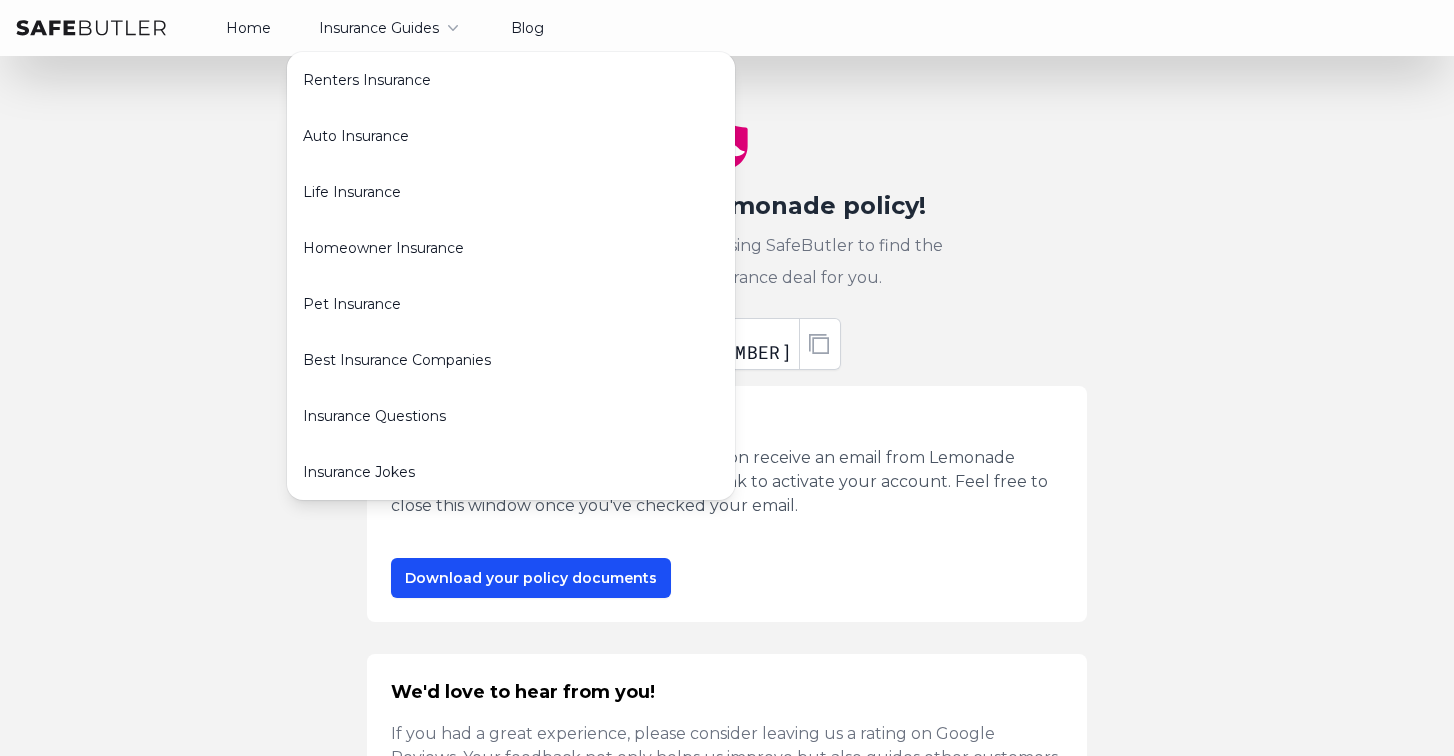 click on "Home" at bounding box center [248, 28] 